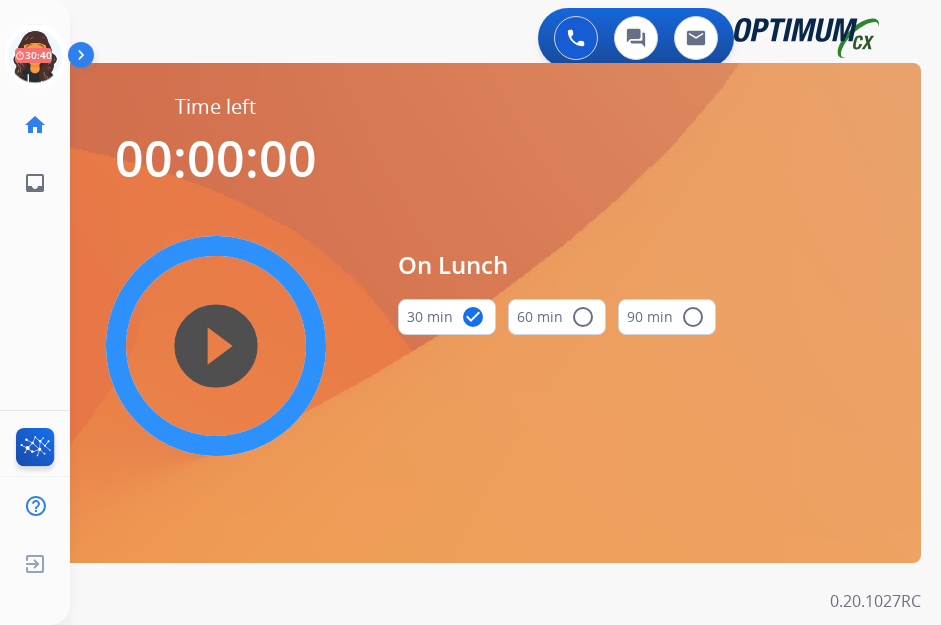 scroll, scrollTop: 0, scrollLeft: 0, axis: both 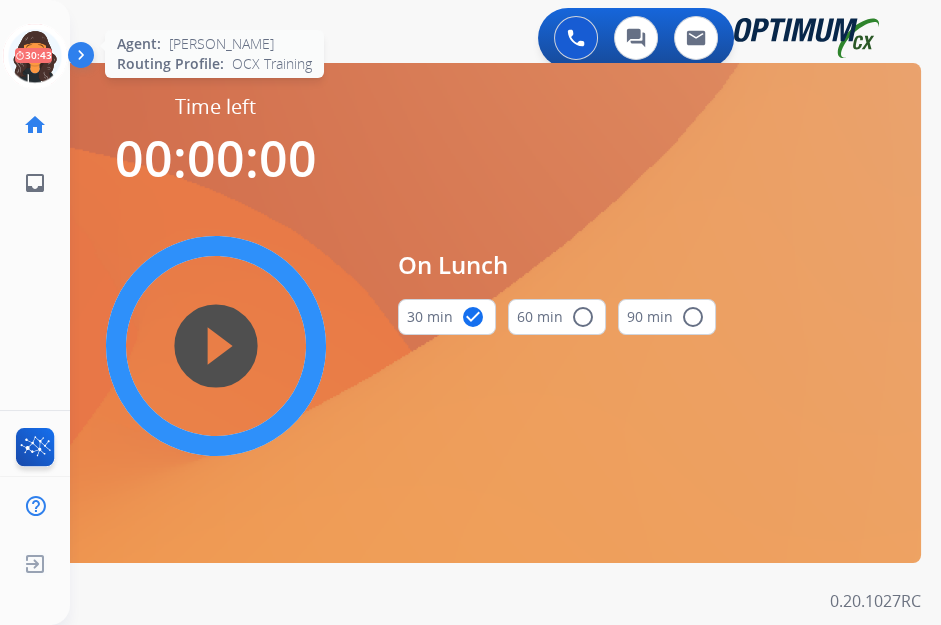 click 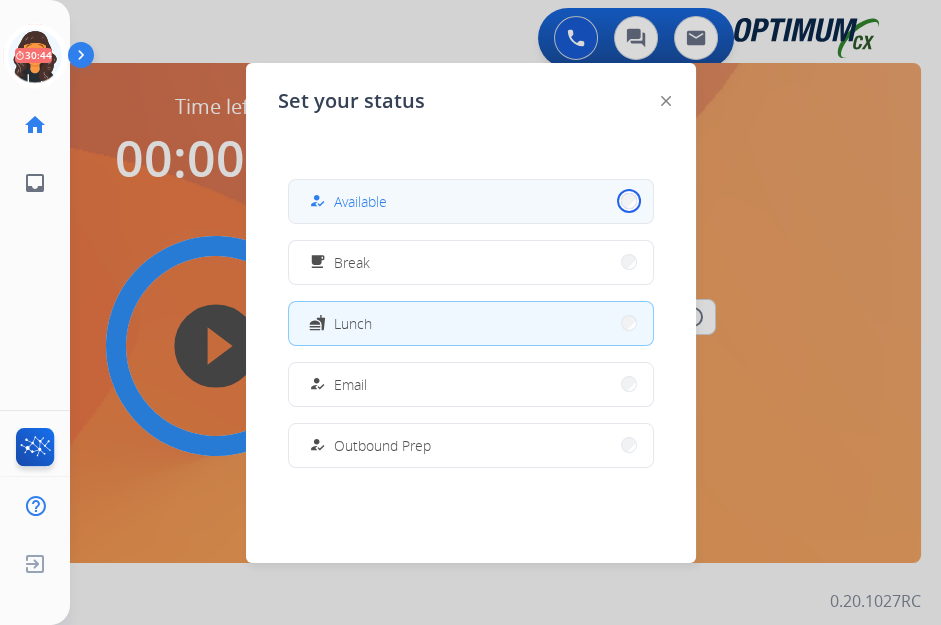 click on "how_to_reg Available" at bounding box center (471, 201) 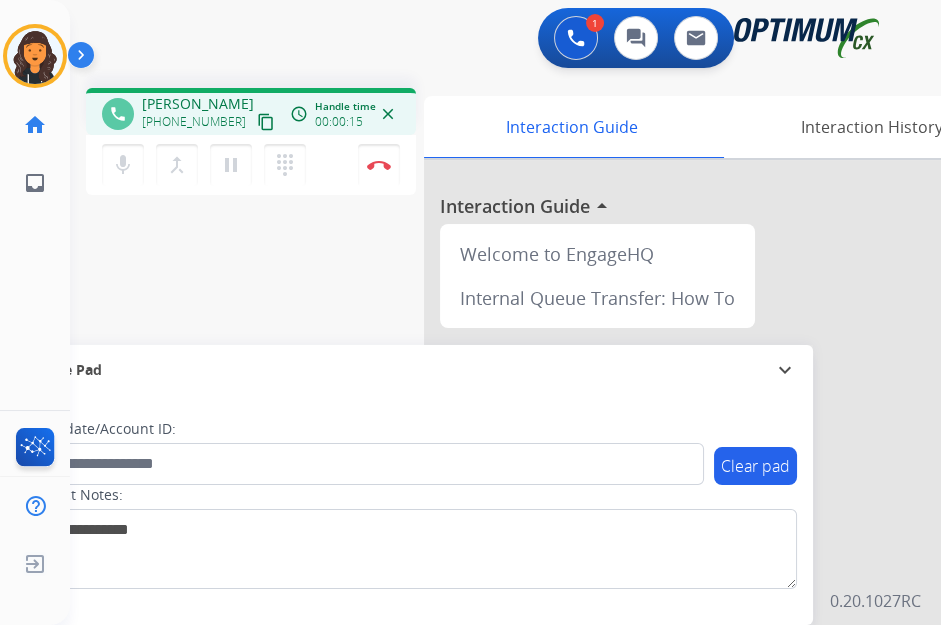 click on "content_copy" at bounding box center [266, 122] 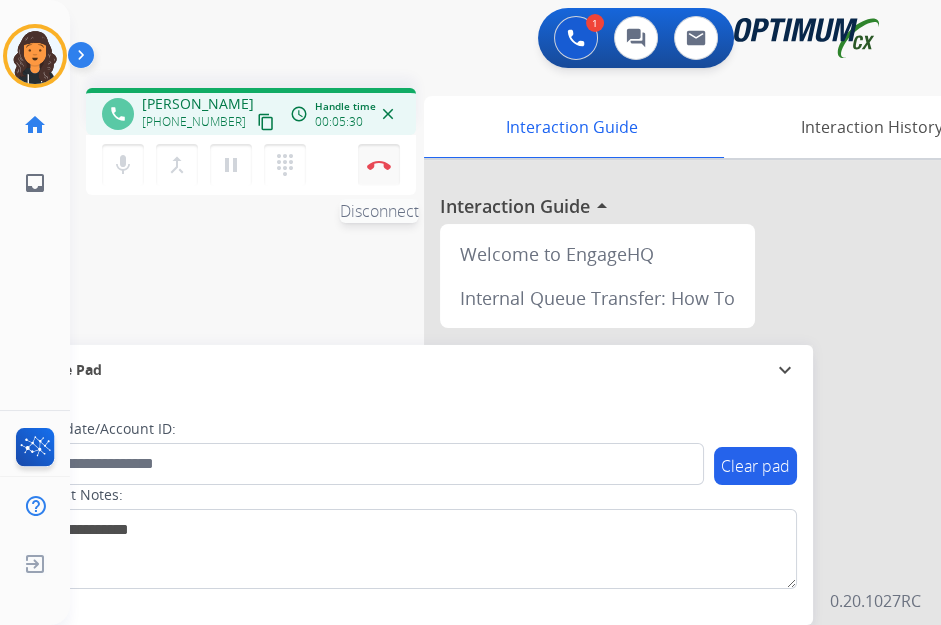 click at bounding box center (379, 165) 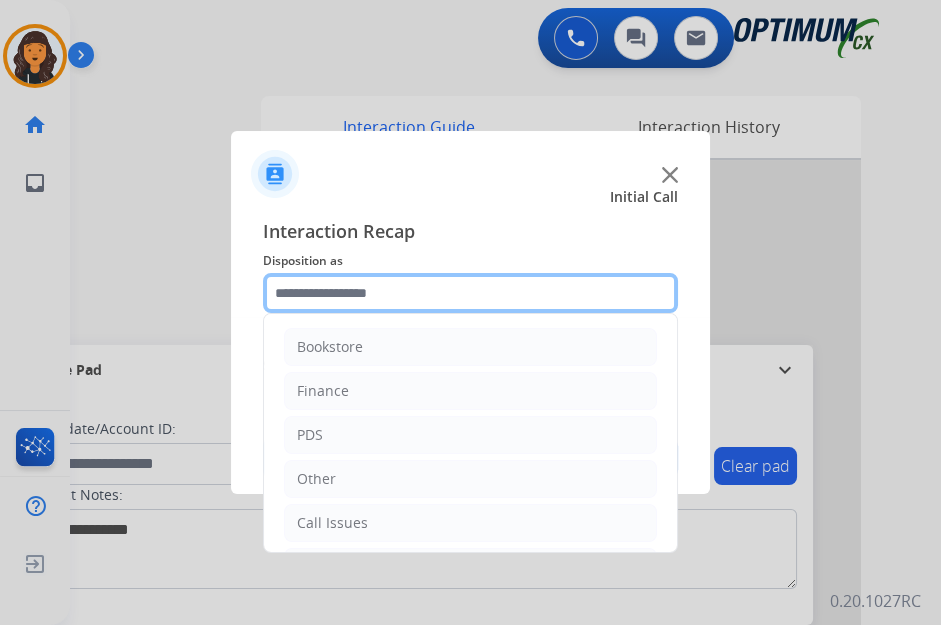 click 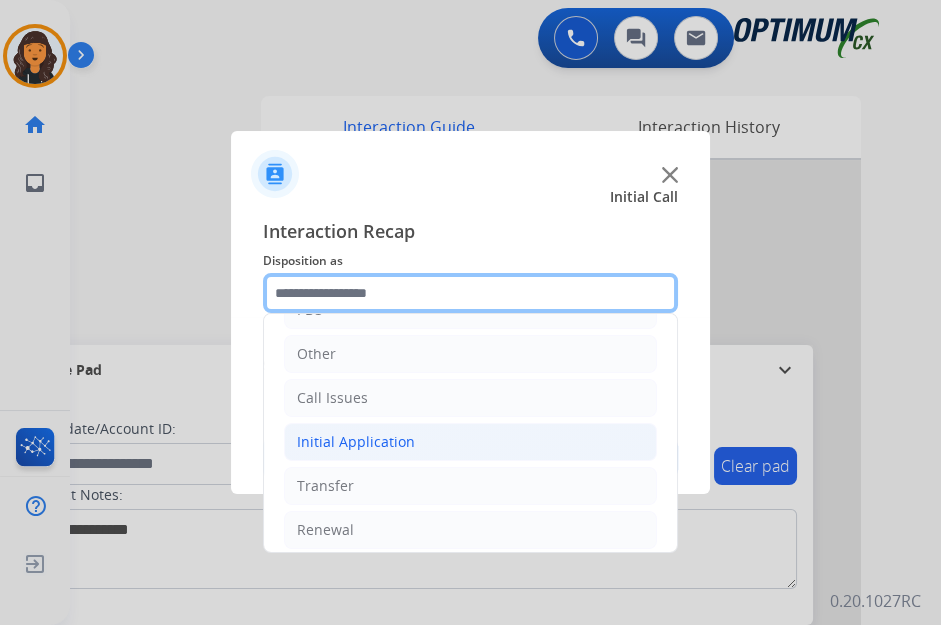 scroll, scrollTop: 134, scrollLeft: 0, axis: vertical 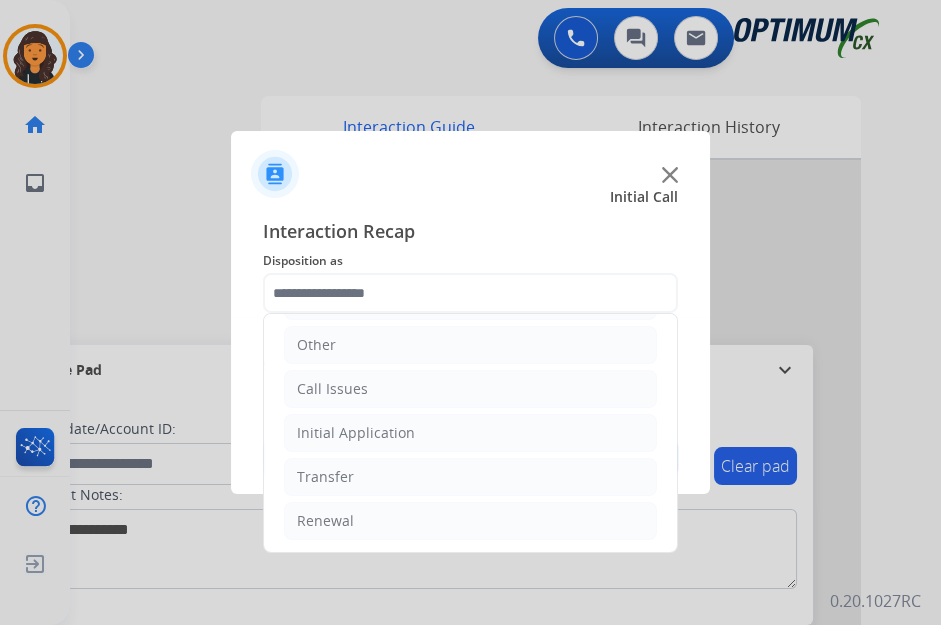 click on "Disposition as" 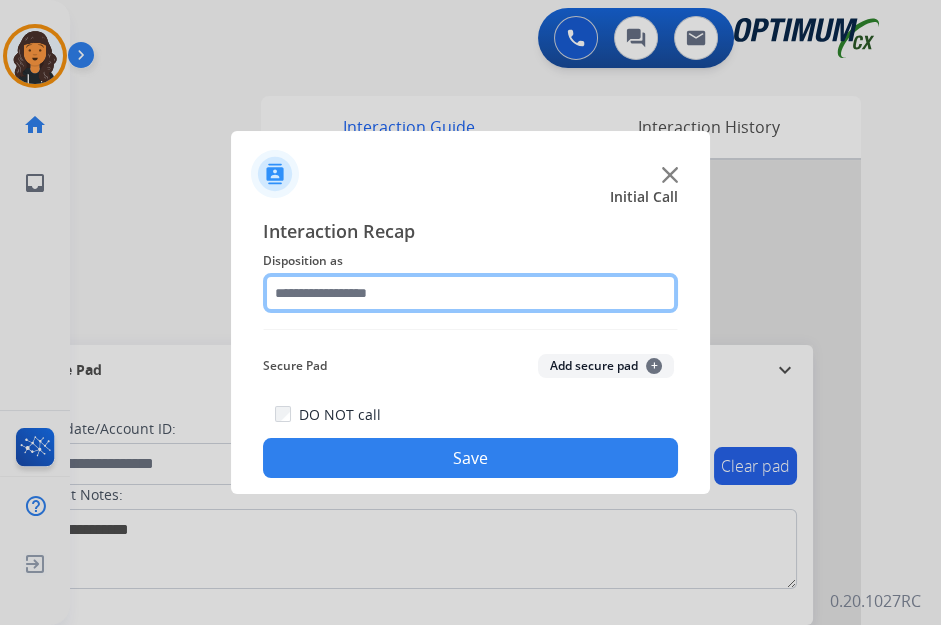 click 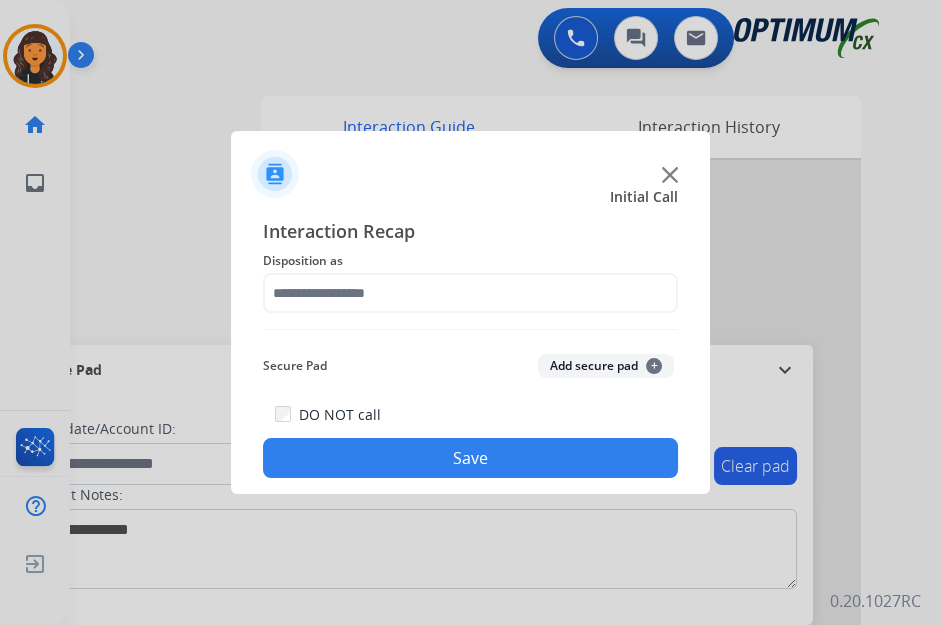 click 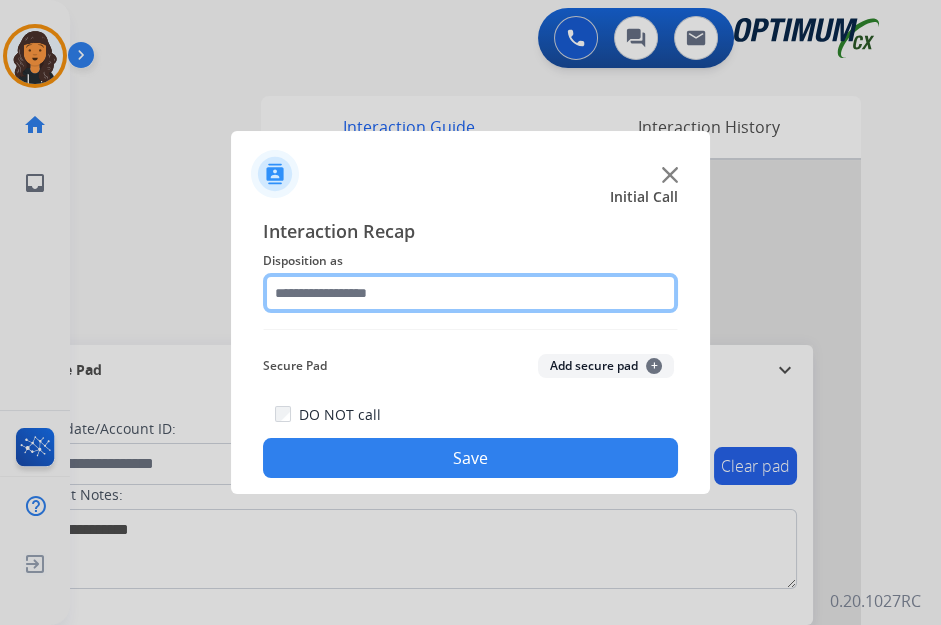 click 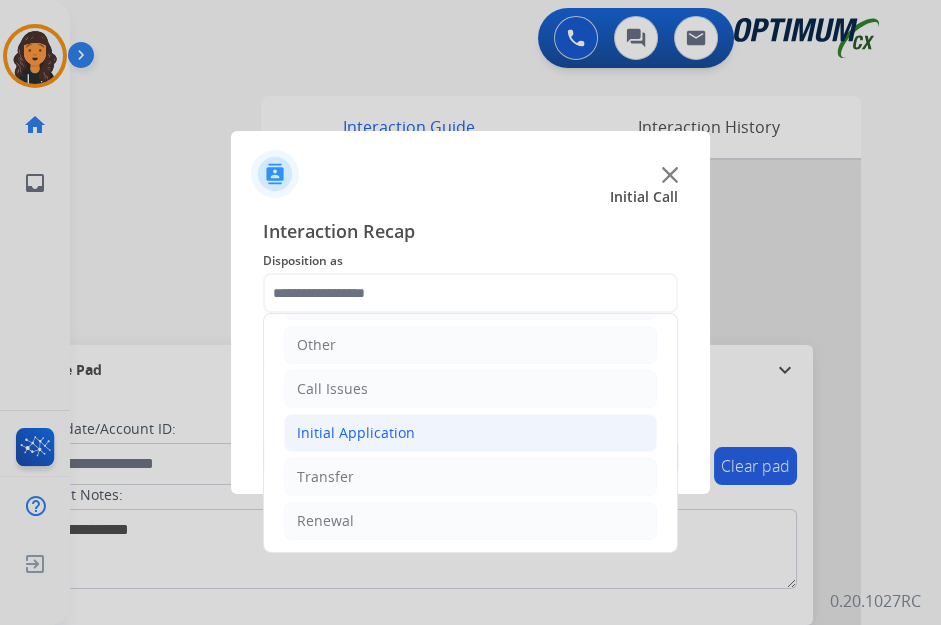 click on "Initial Application" 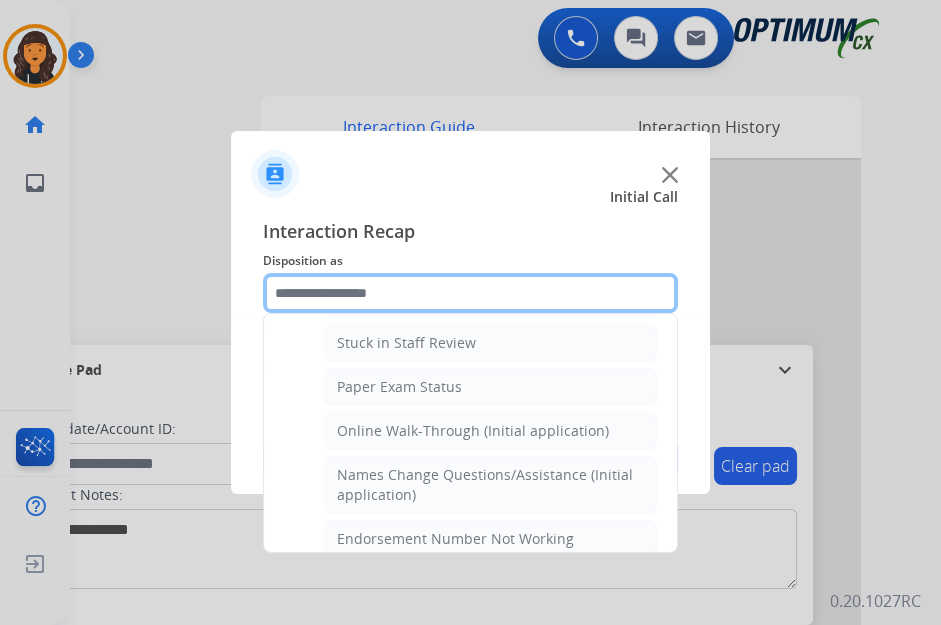 scroll, scrollTop: 316, scrollLeft: 0, axis: vertical 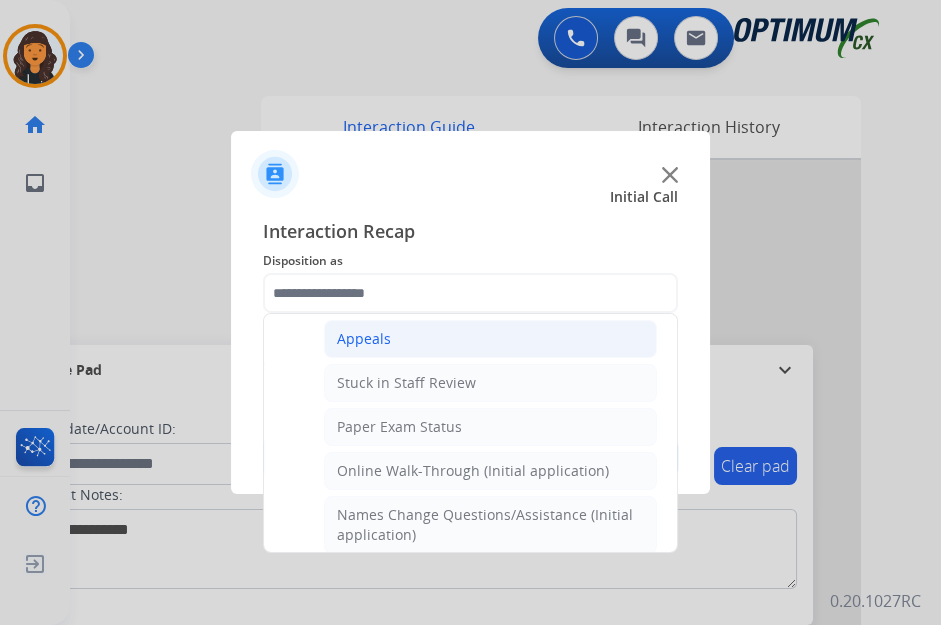 click on "Appeals" 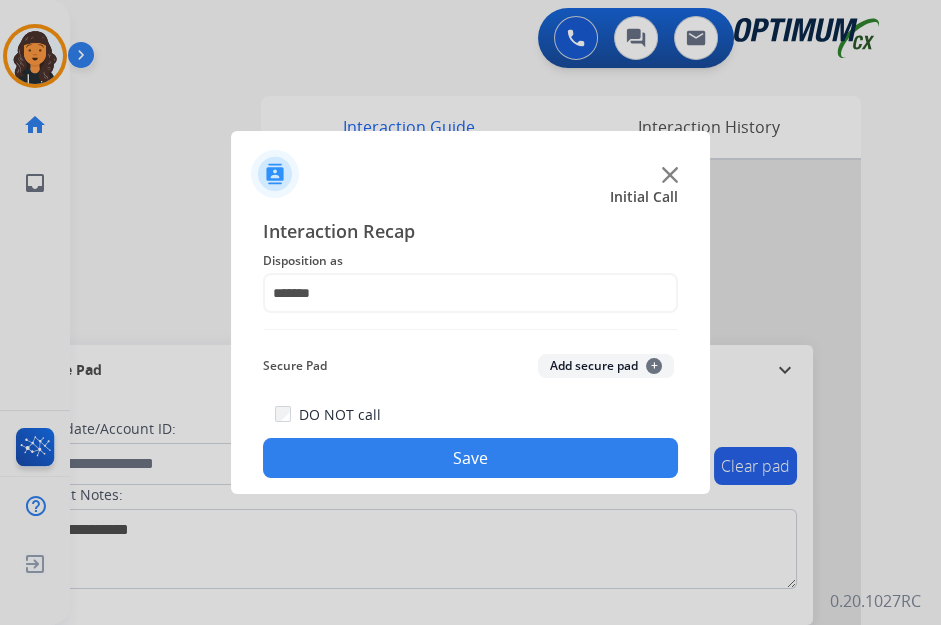 click on "Save" 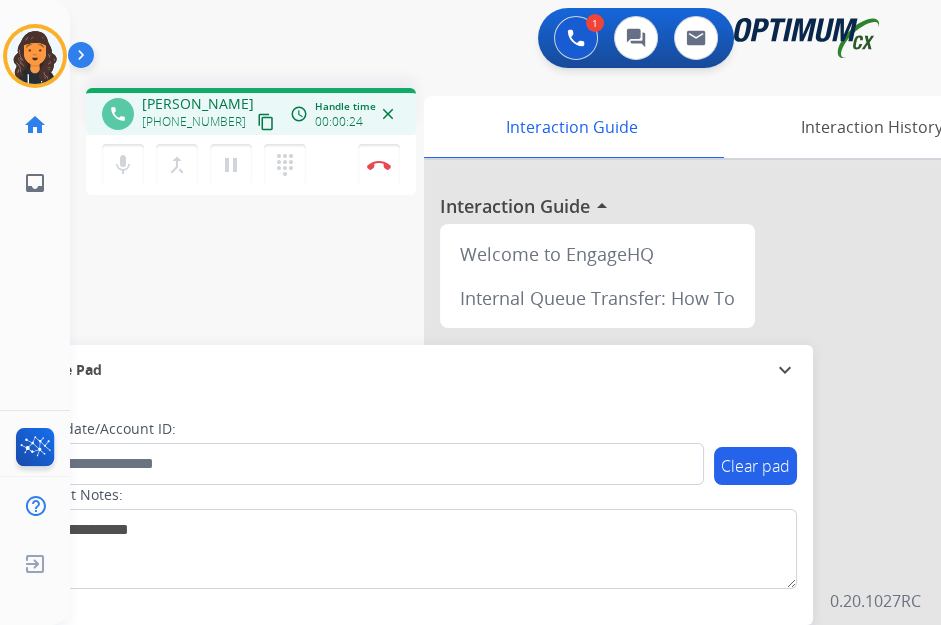 click on "content_copy" at bounding box center [266, 122] 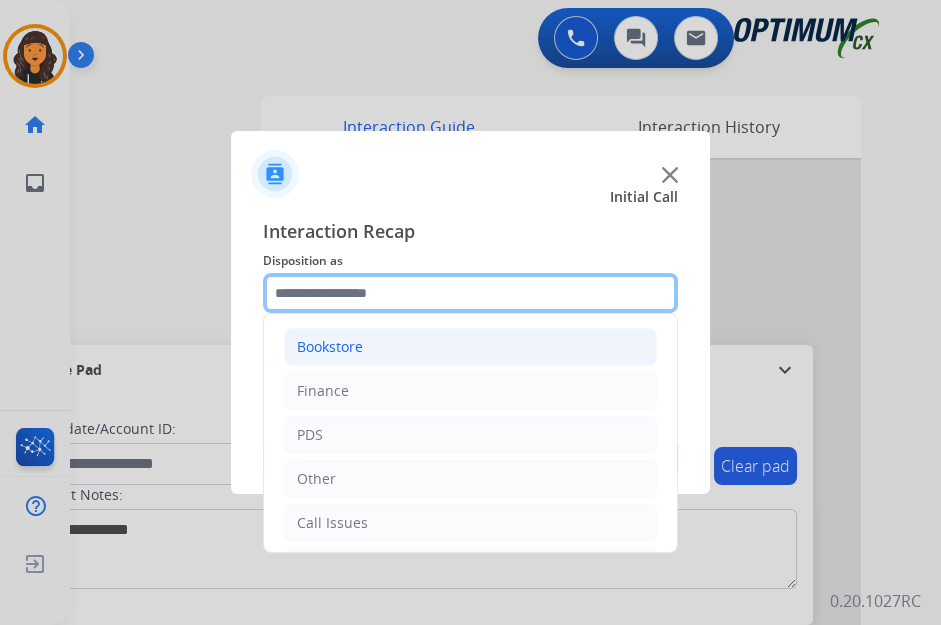 drag, startPoint x: 469, startPoint y: 291, endPoint x: 436, endPoint y: 340, distance: 59.07622 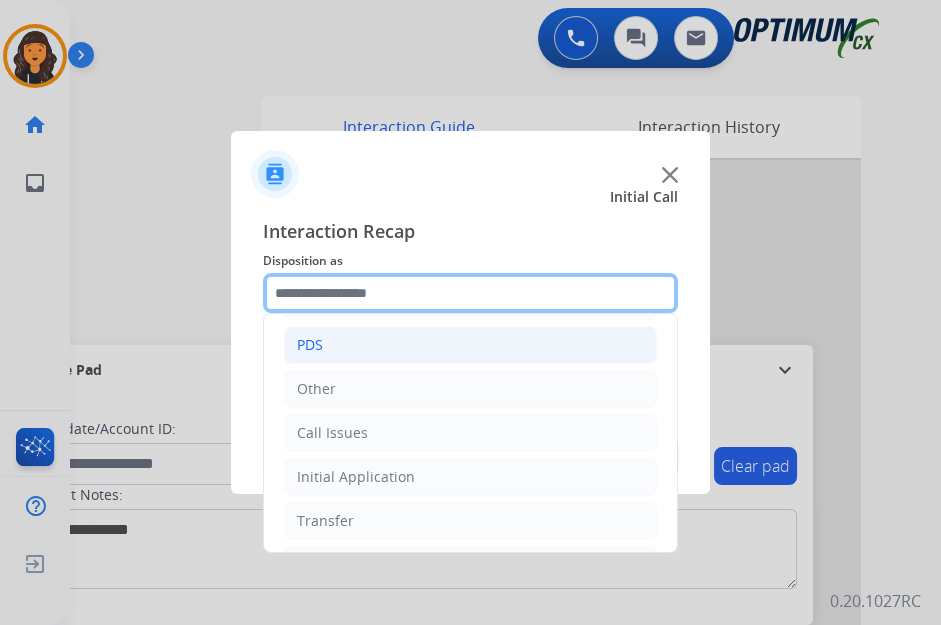 scroll, scrollTop: 134, scrollLeft: 0, axis: vertical 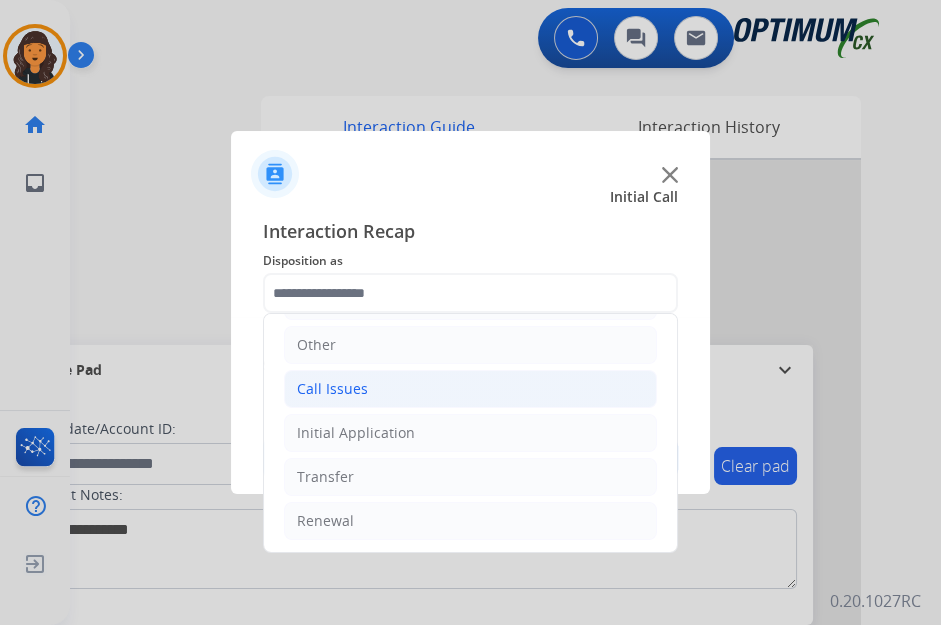 click on "Call Issues" 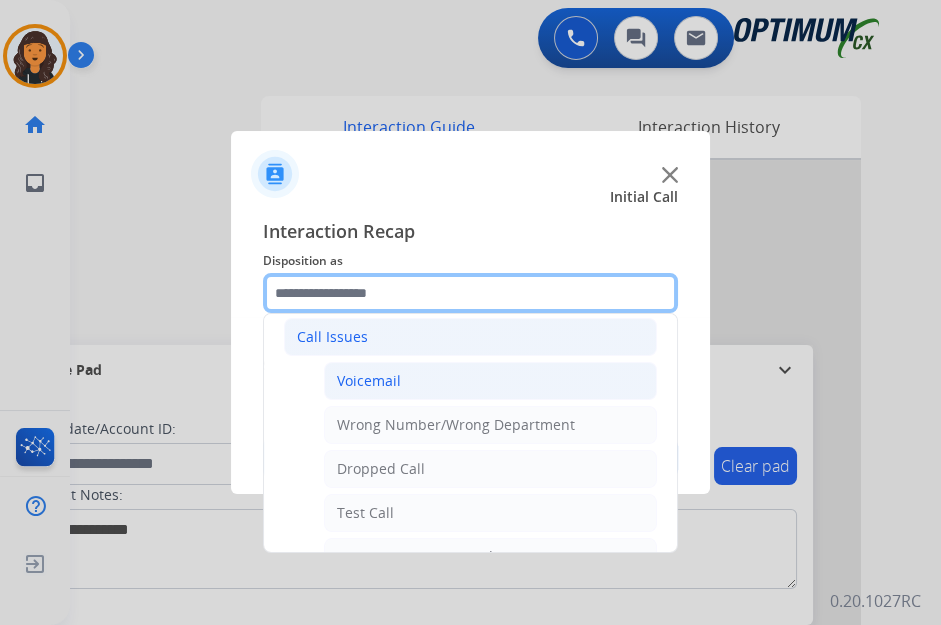 scroll, scrollTop: 225, scrollLeft: 0, axis: vertical 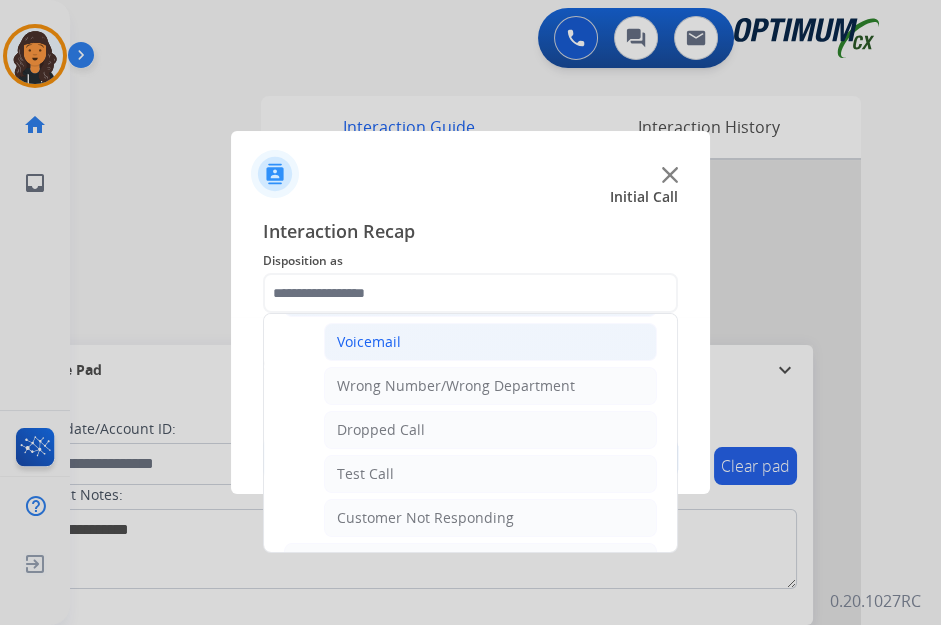 click on "Wrong Number/Wrong Department" 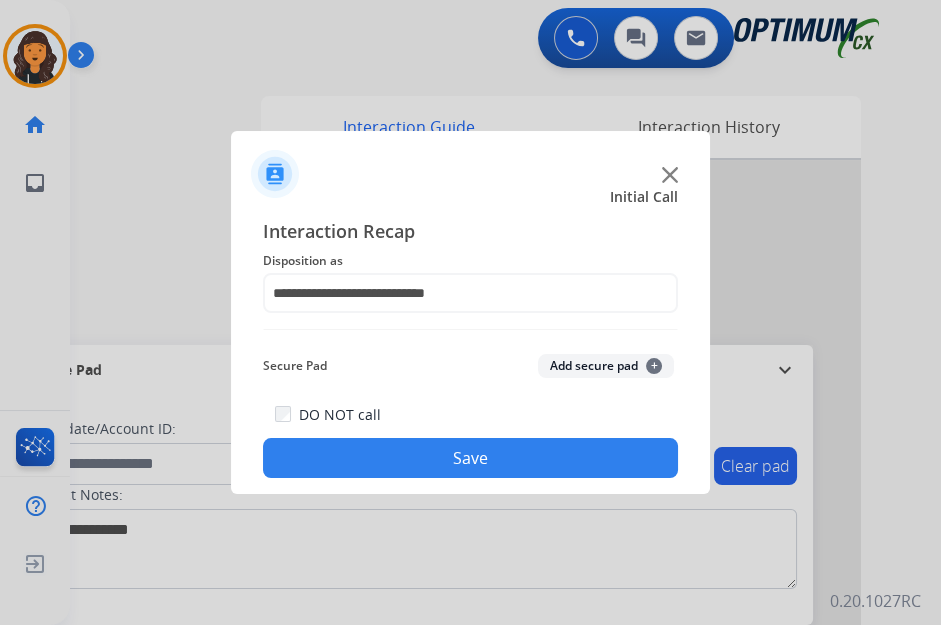 click on "Save" 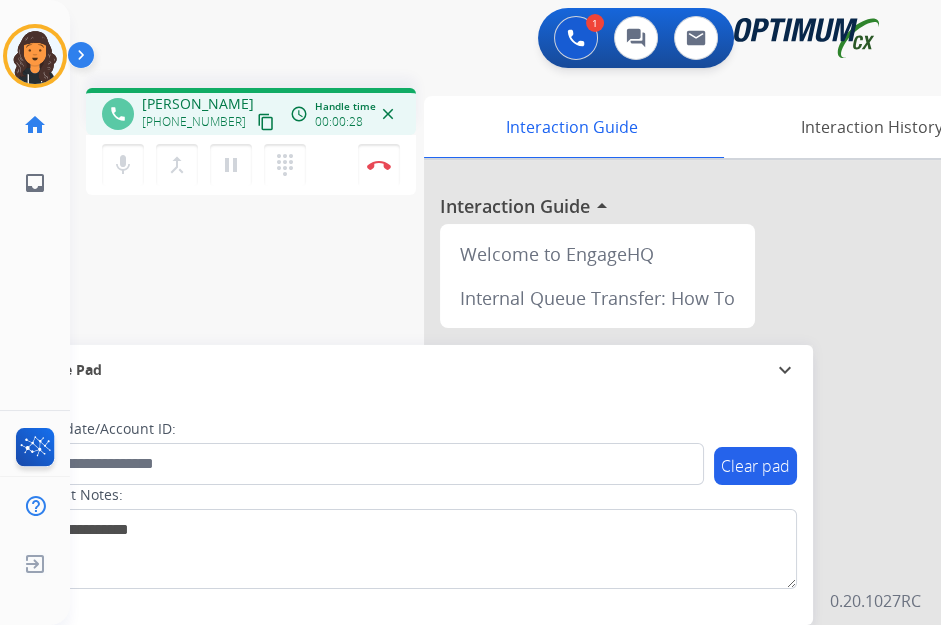 click on "content_copy" at bounding box center [266, 122] 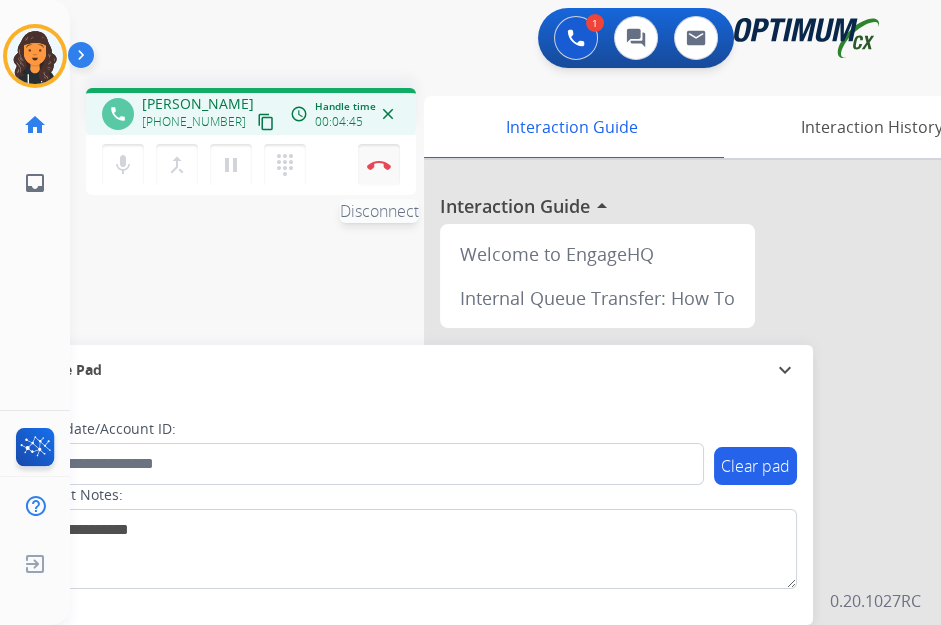 click at bounding box center (379, 165) 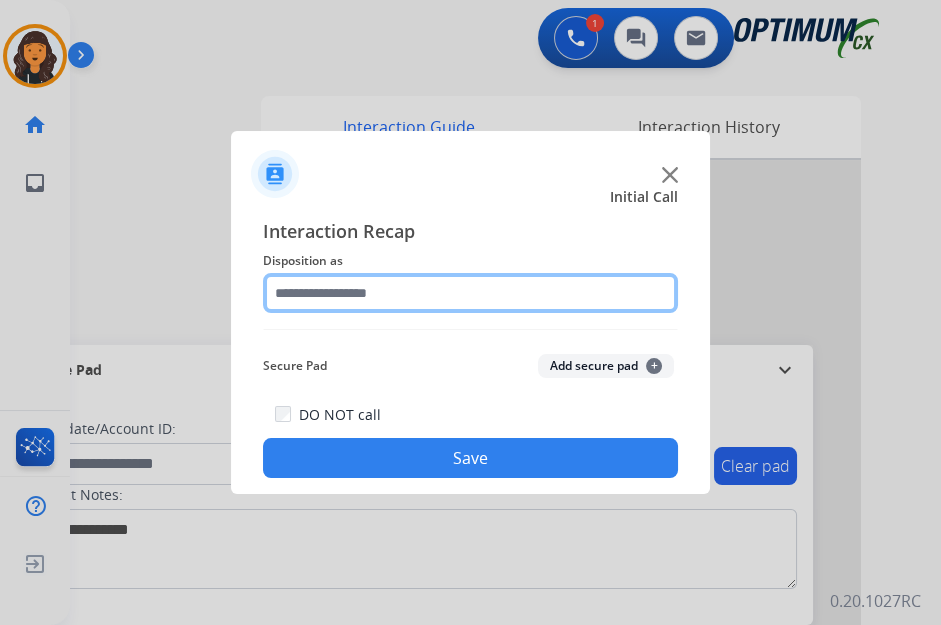 click 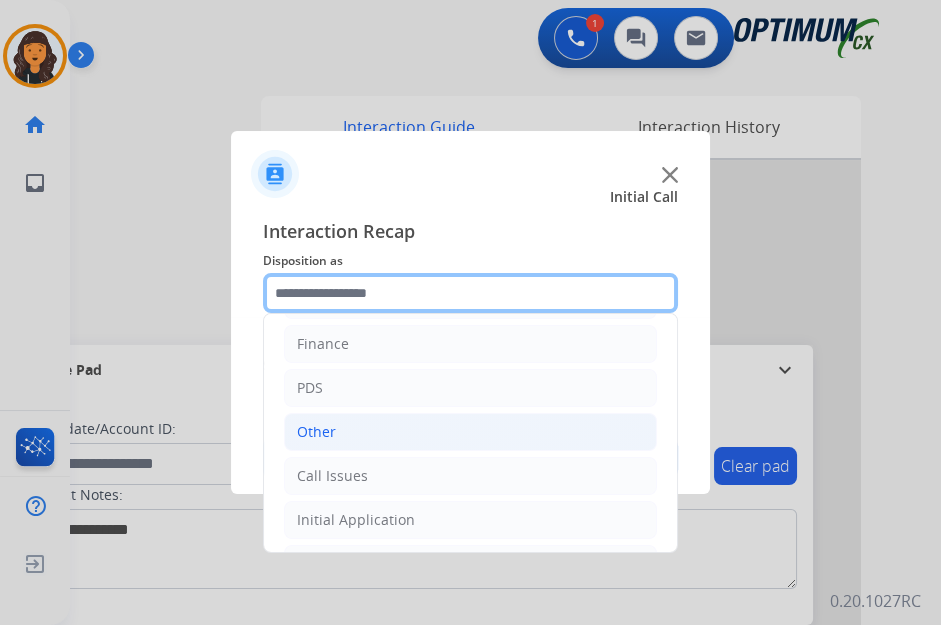 scroll, scrollTop: 134, scrollLeft: 0, axis: vertical 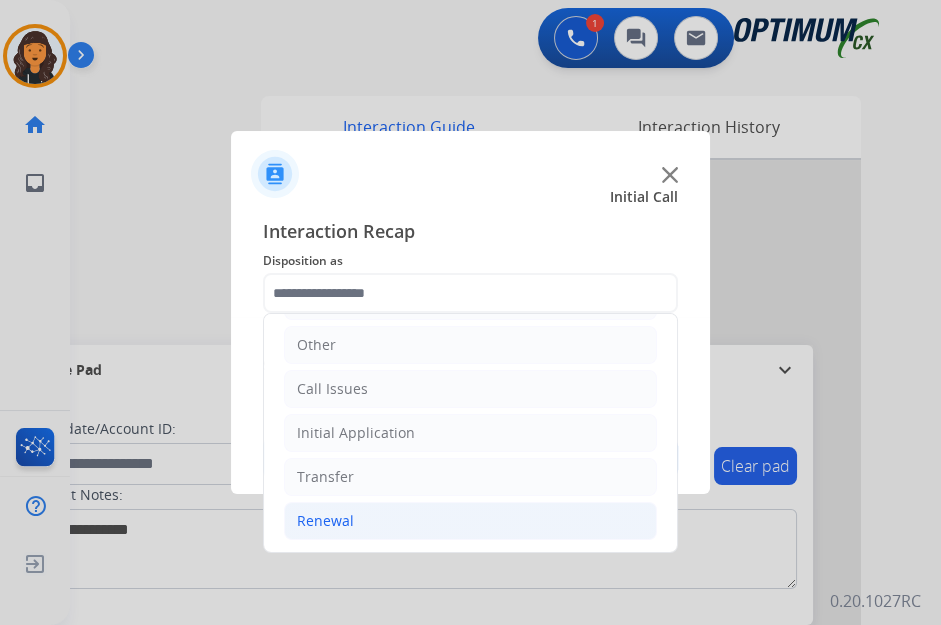 click on "Renewal" 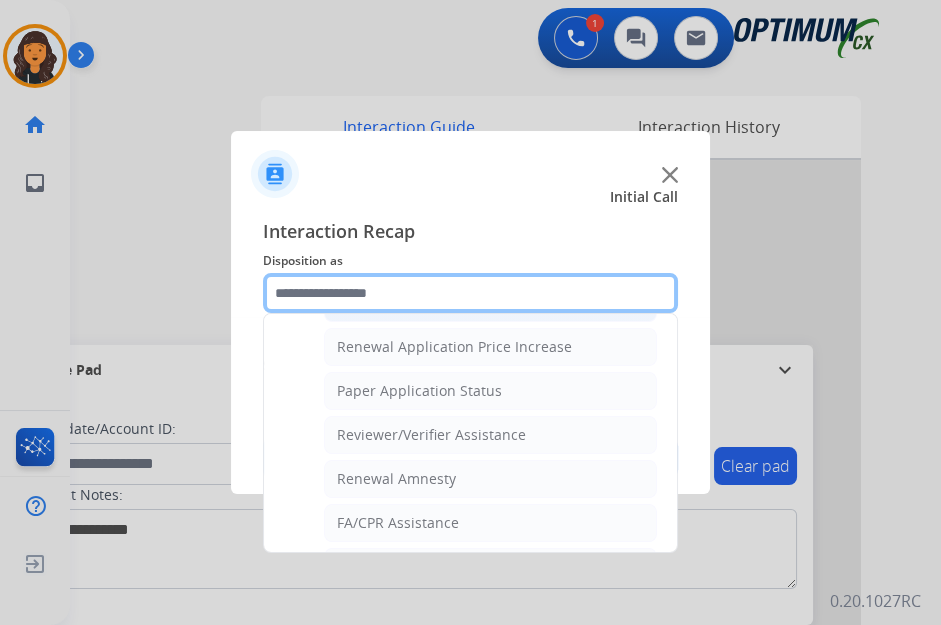 scroll, scrollTop: 767, scrollLeft: 0, axis: vertical 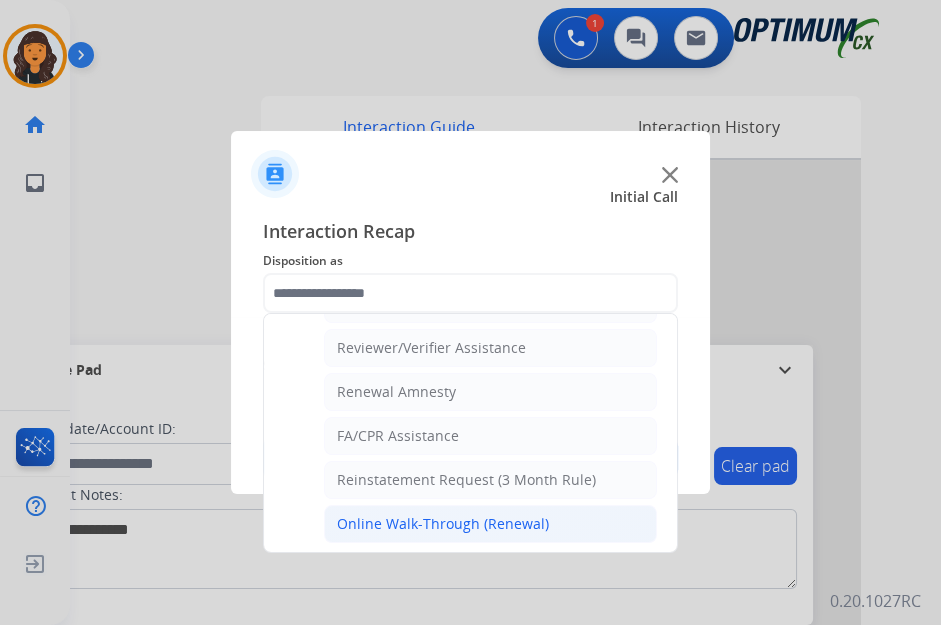 click on "Online Walk-Through (Renewal)" 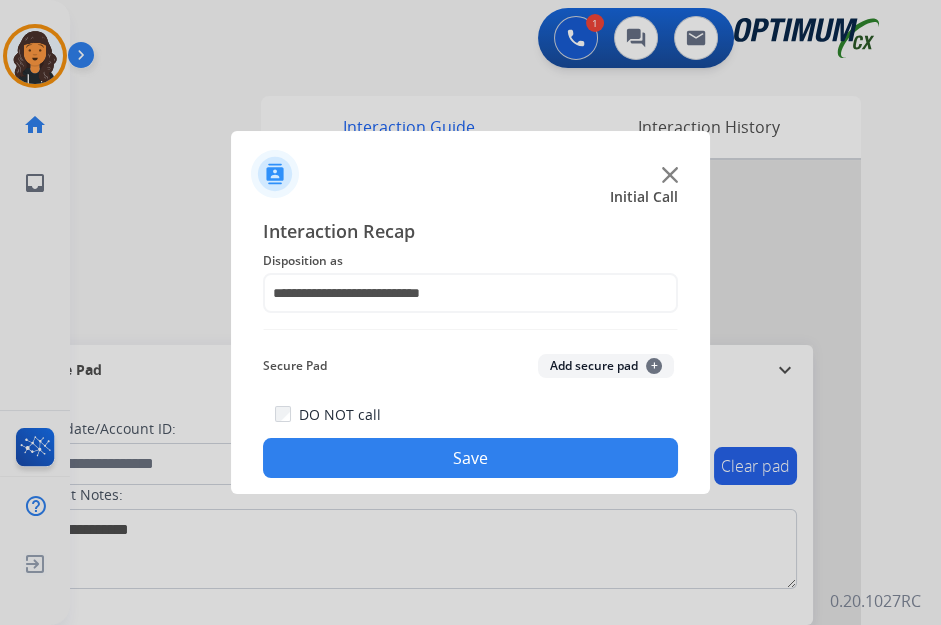 click on "Save" 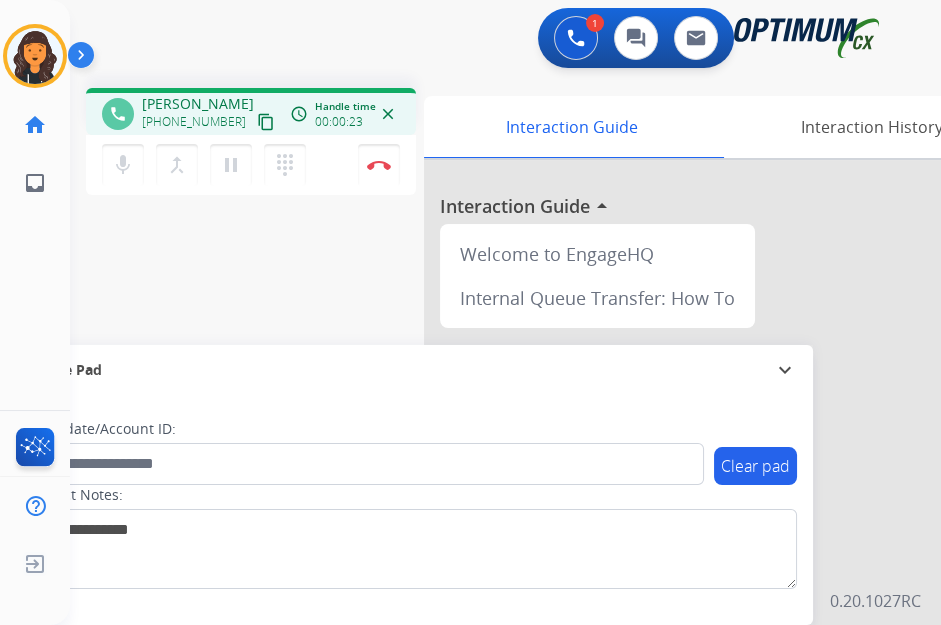 click on "content_copy" at bounding box center (266, 122) 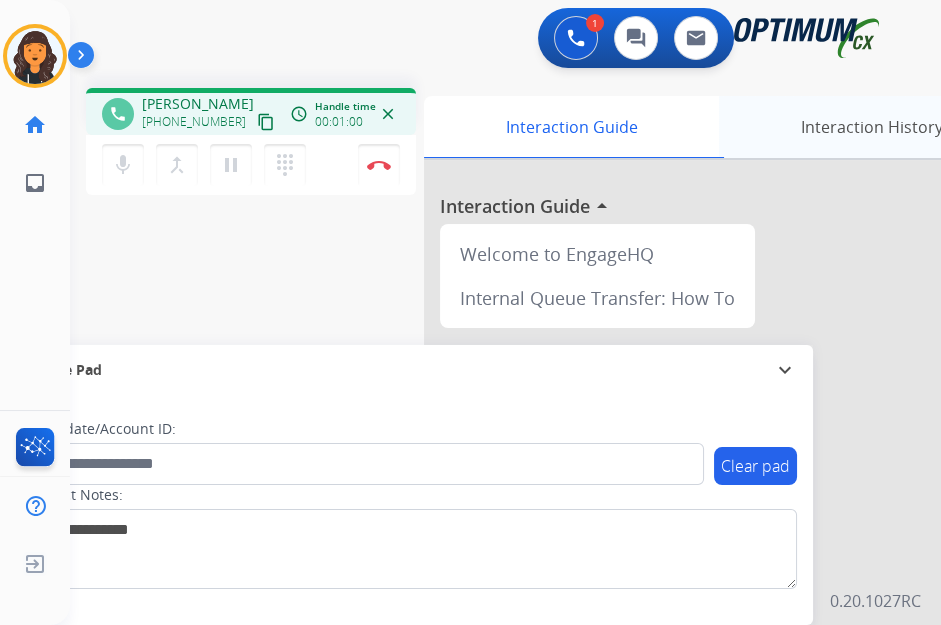 click on "Interaction History" at bounding box center [871, 127] 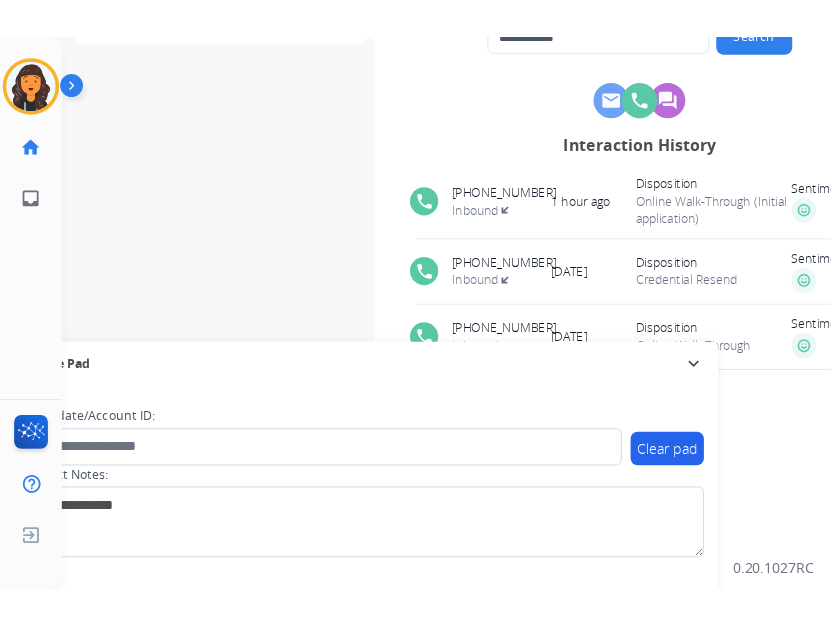 scroll, scrollTop: 272, scrollLeft: 0, axis: vertical 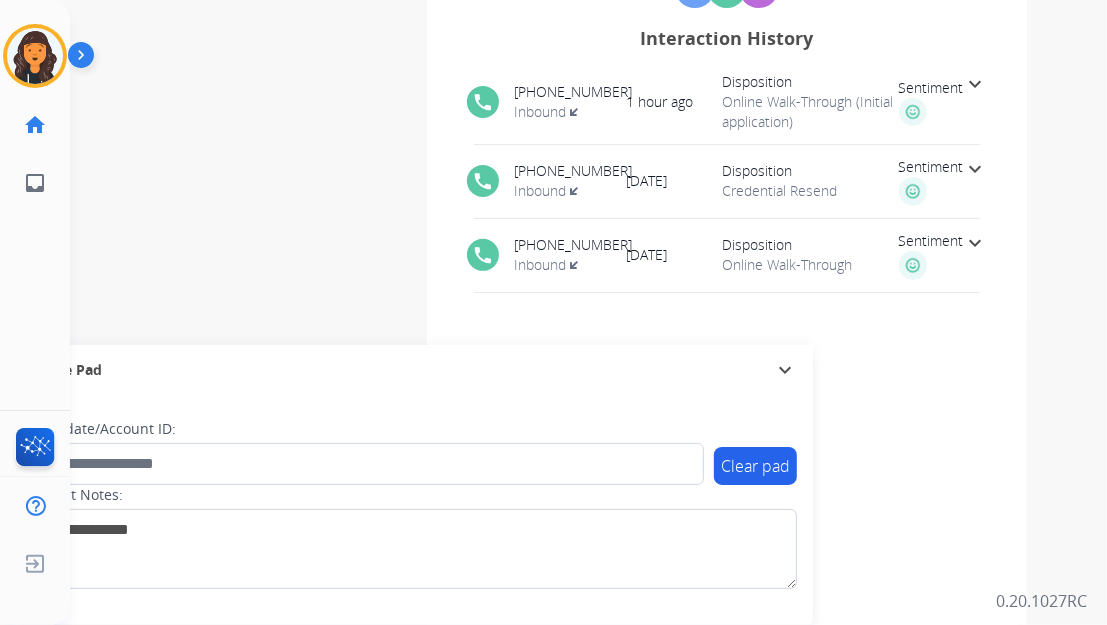 click on "Sentiment" at bounding box center [931, 88] 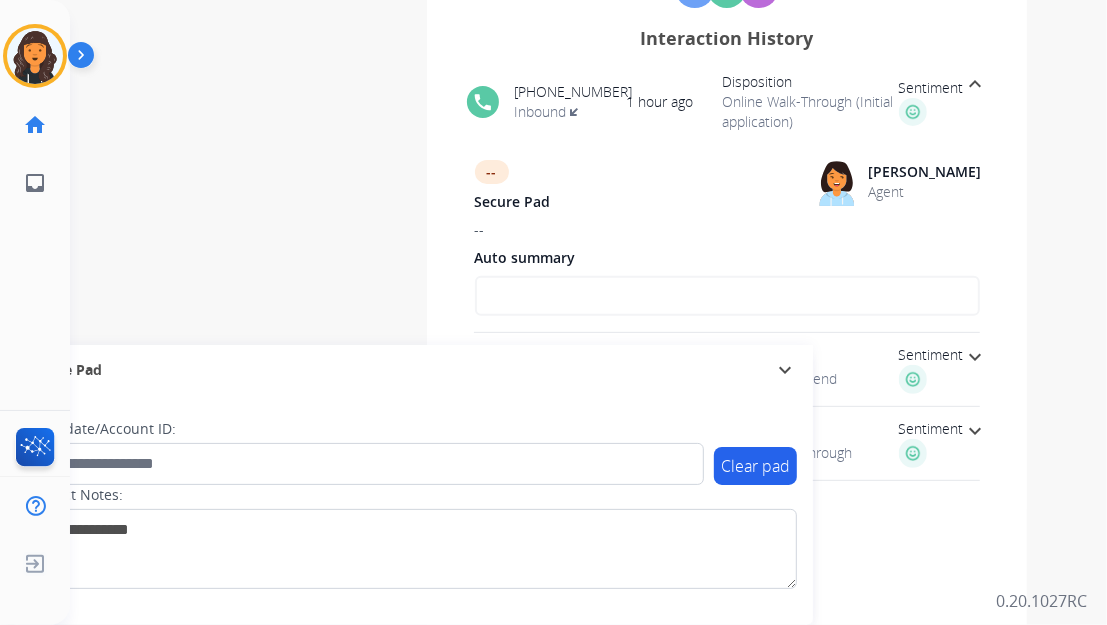 click on "Sentiment" at bounding box center [931, 88] 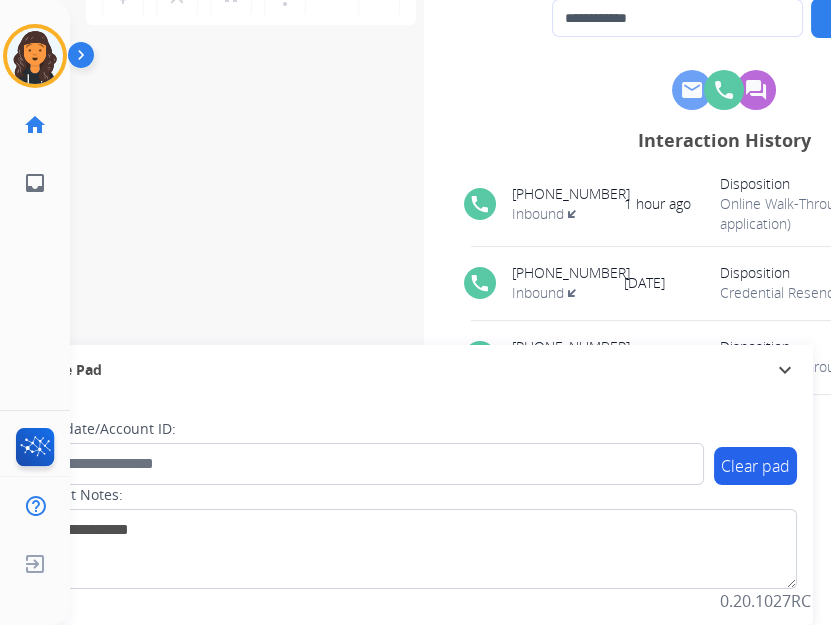scroll, scrollTop: 0, scrollLeft: 0, axis: both 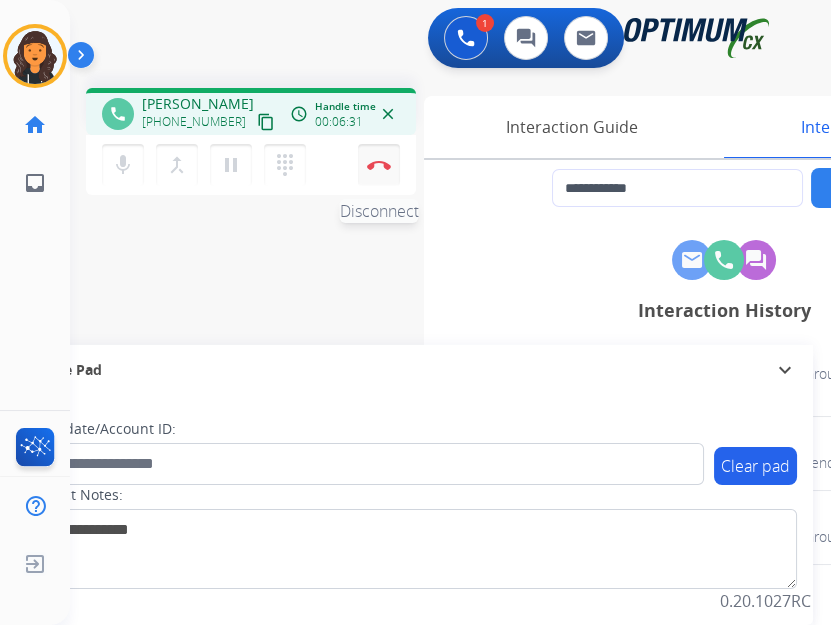 click on "Disconnect" at bounding box center [379, 165] 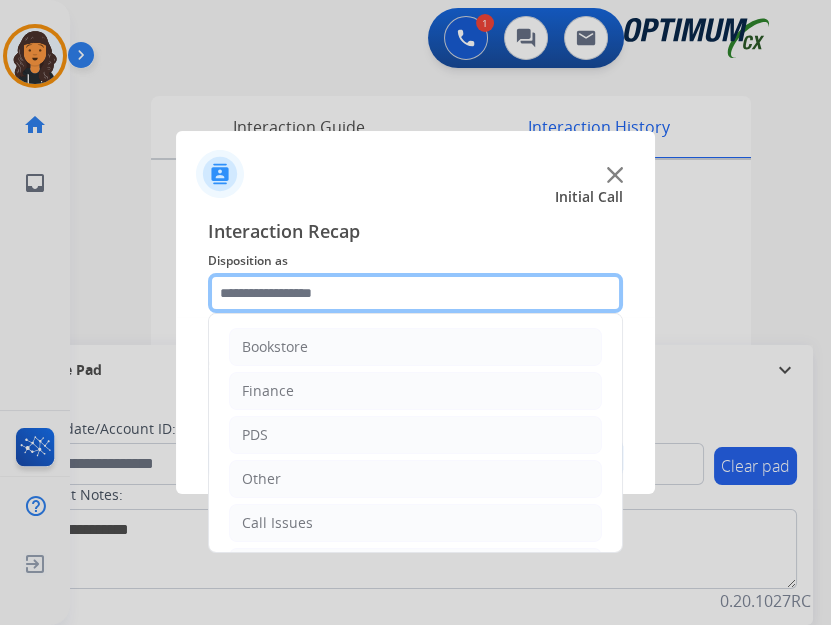 click 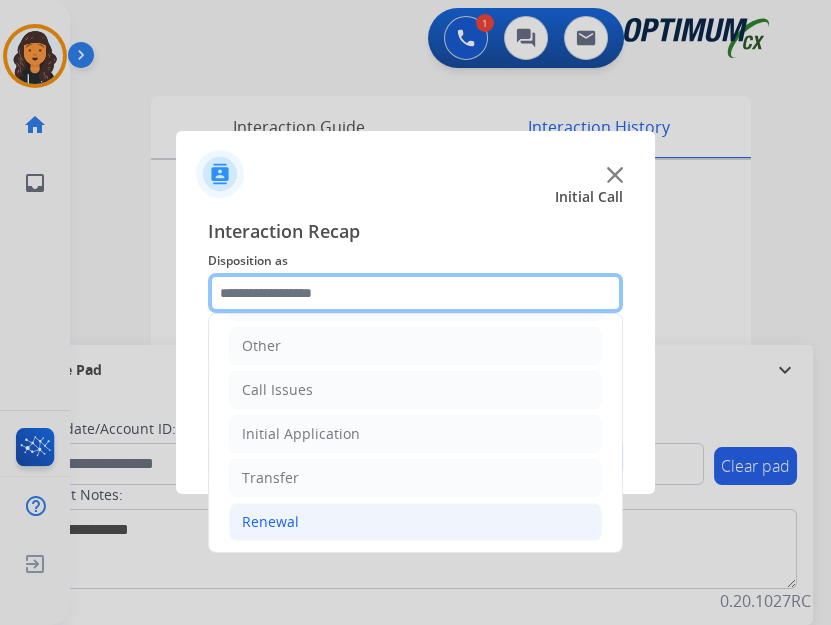 scroll, scrollTop: 134, scrollLeft: 0, axis: vertical 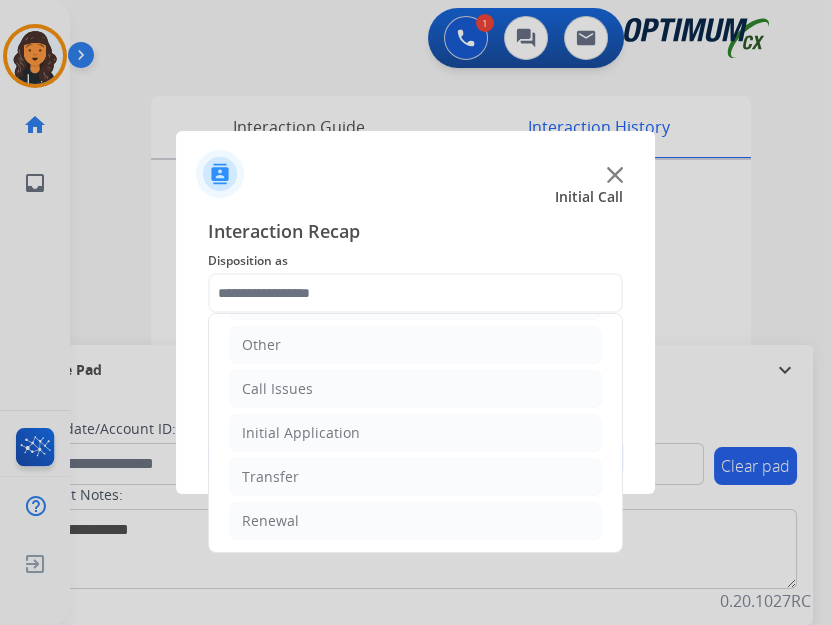 drag, startPoint x: 366, startPoint y: 499, endPoint x: 377, endPoint y: 494, distance: 12.083046 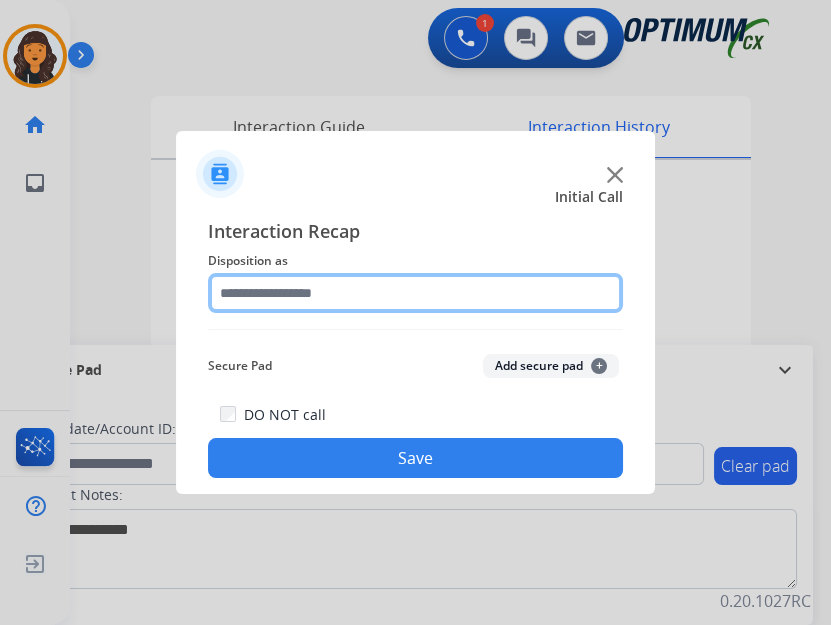 click 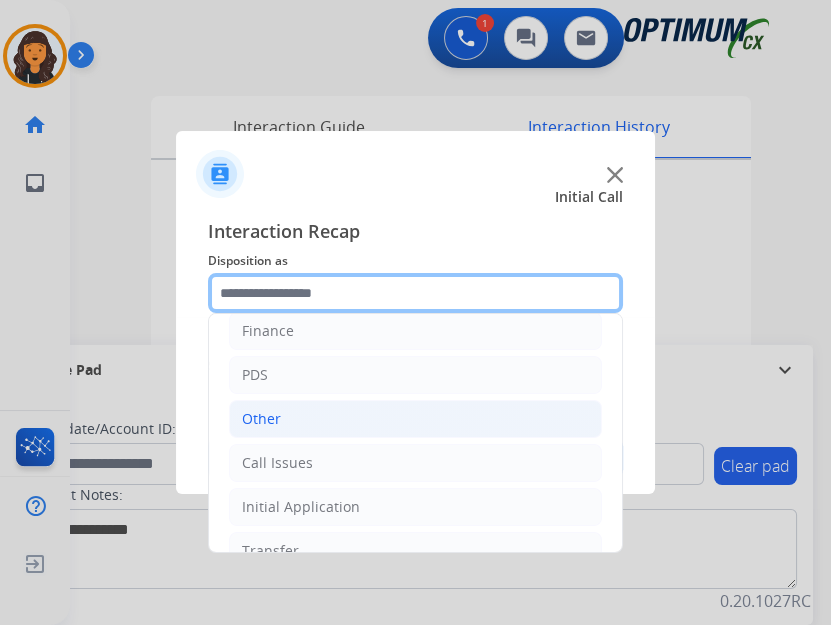 scroll, scrollTop: 134, scrollLeft: 0, axis: vertical 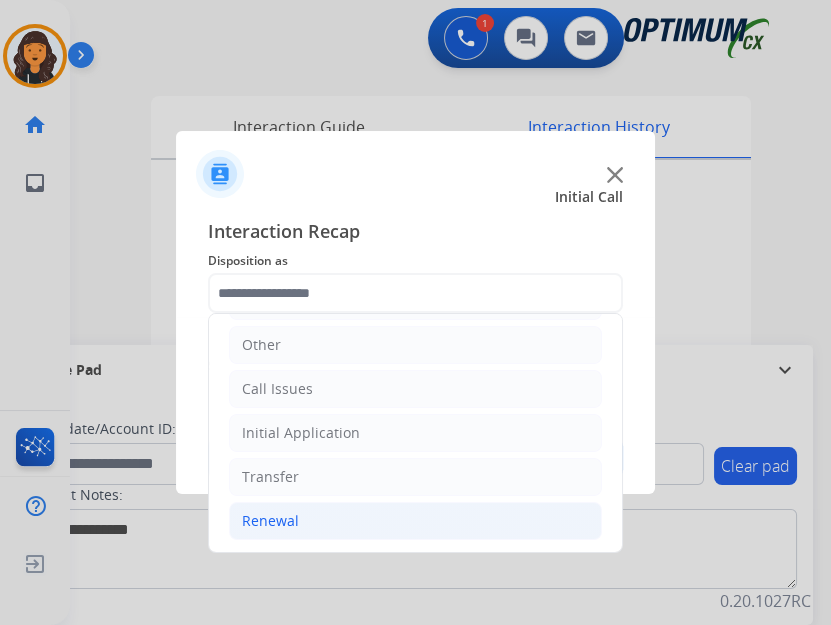 click on "Renewal" 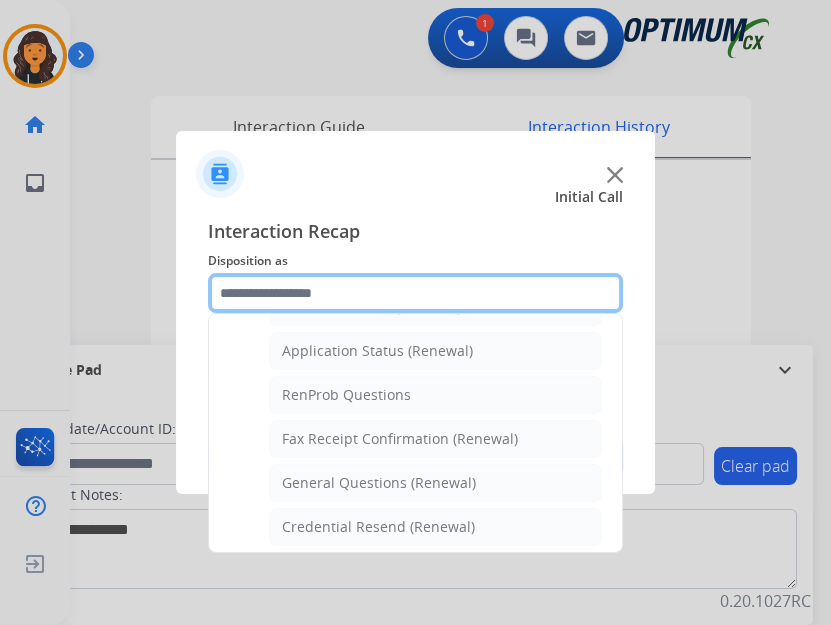 scroll, scrollTop: 498, scrollLeft: 0, axis: vertical 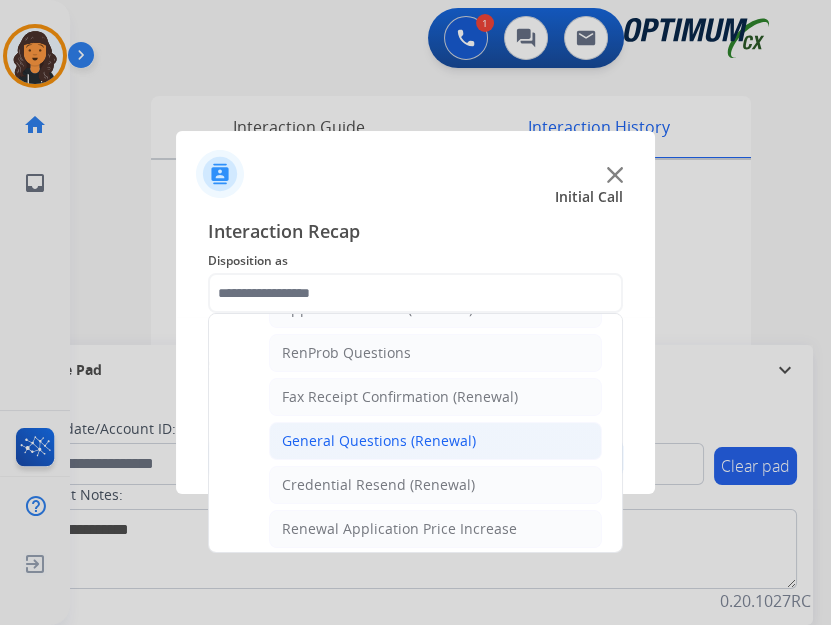 click on "General Questions (Renewal)" 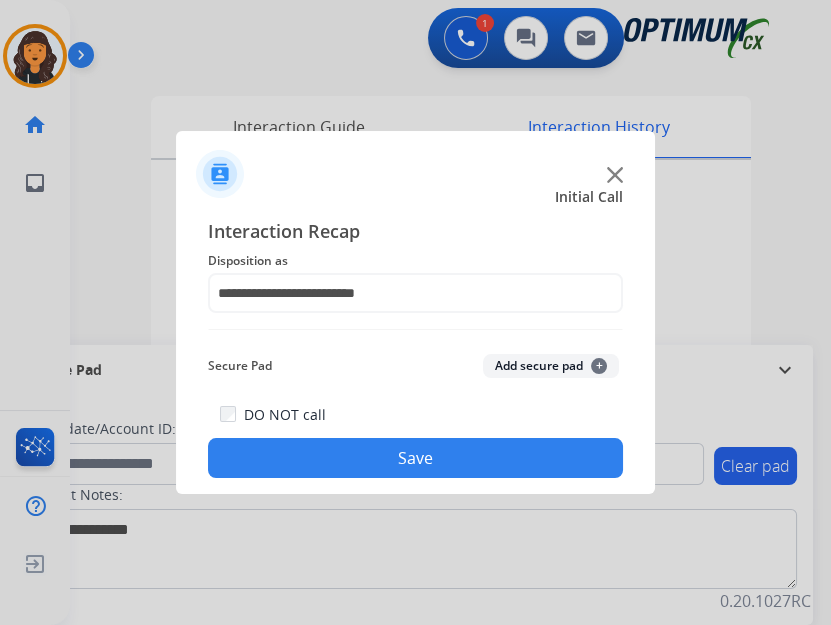 click on "Save" 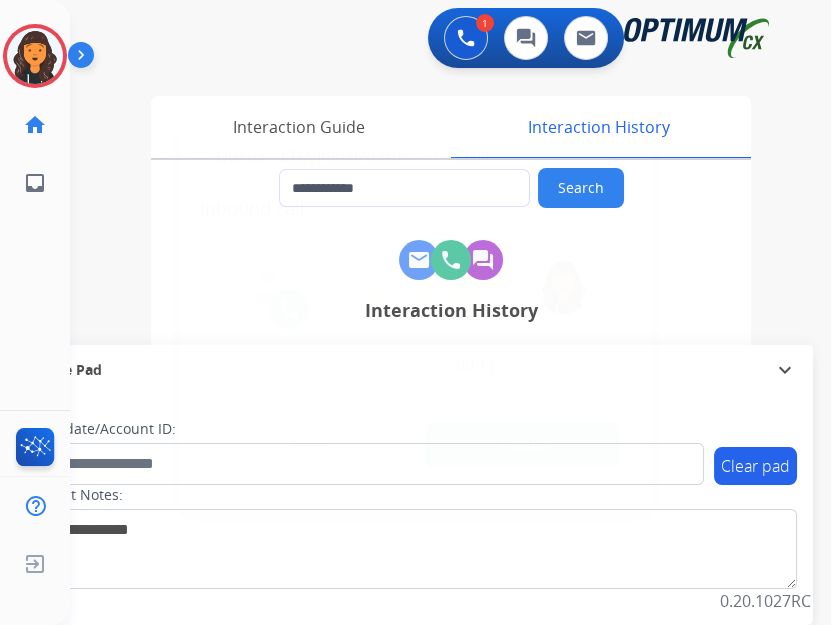 type on "**********" 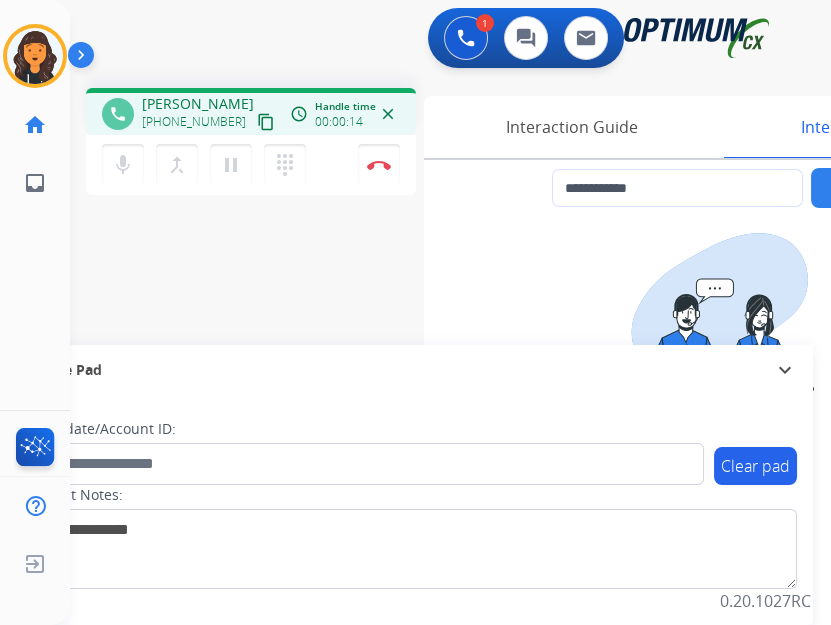 click on "content_copy" at bounding box center [266, 122] 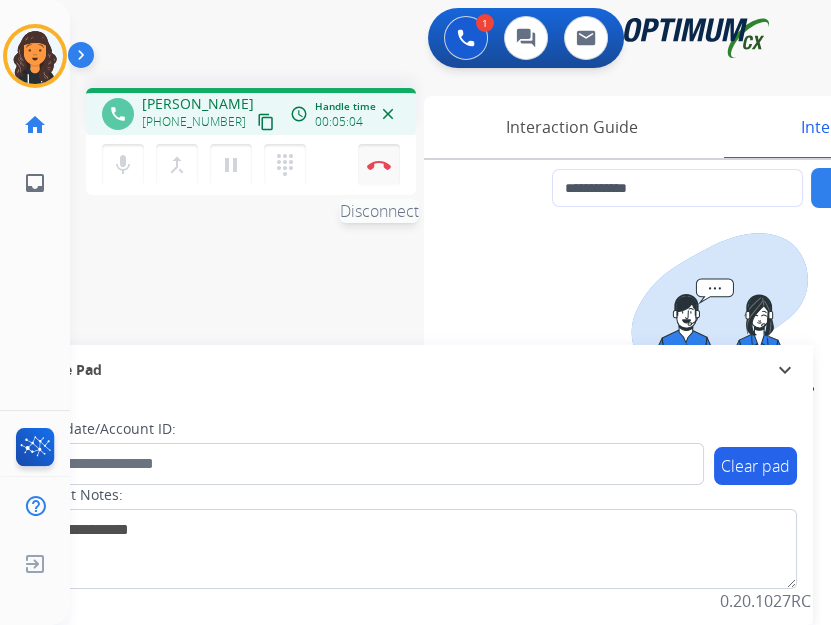 click at bounding box center [379, 165] 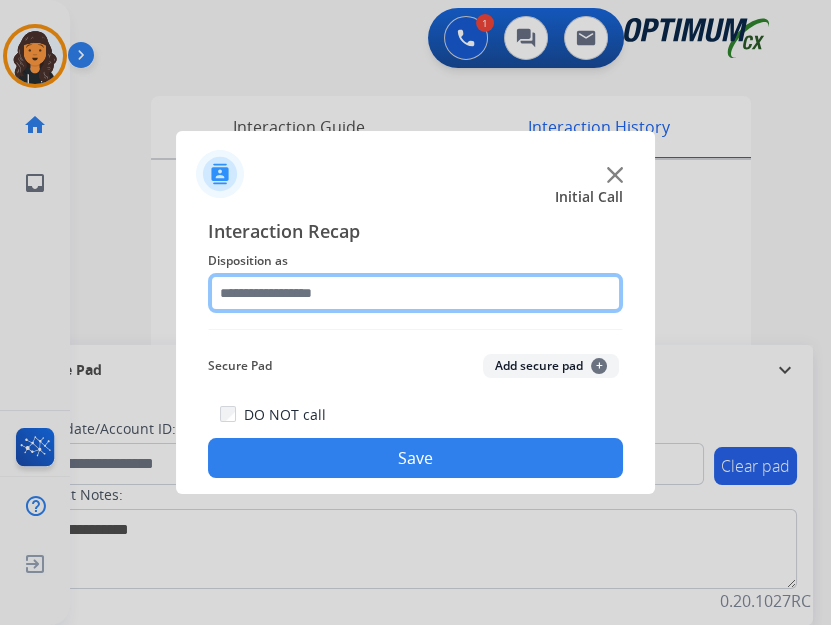 click 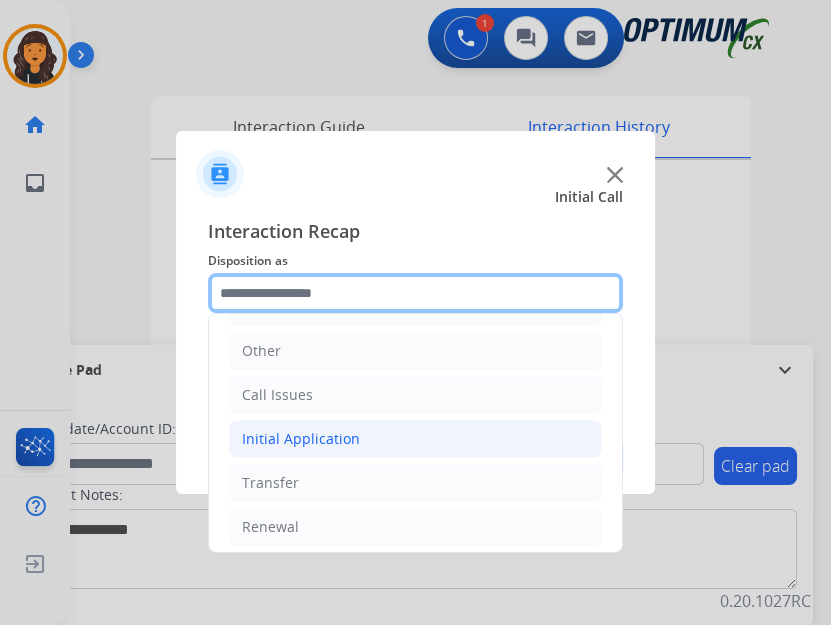 scroll, scrollTop: 134, scrollLeft: 0, axis: vertical 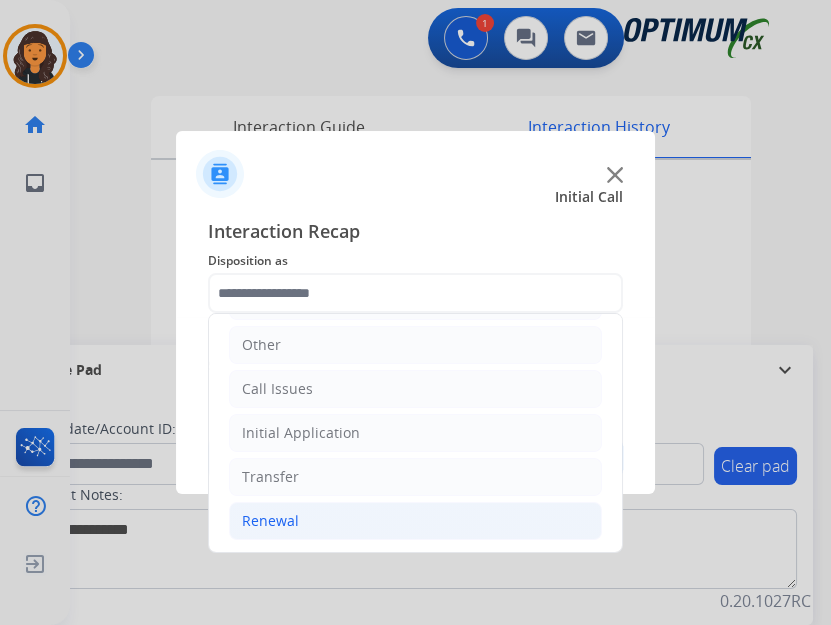 click on "Renewal" 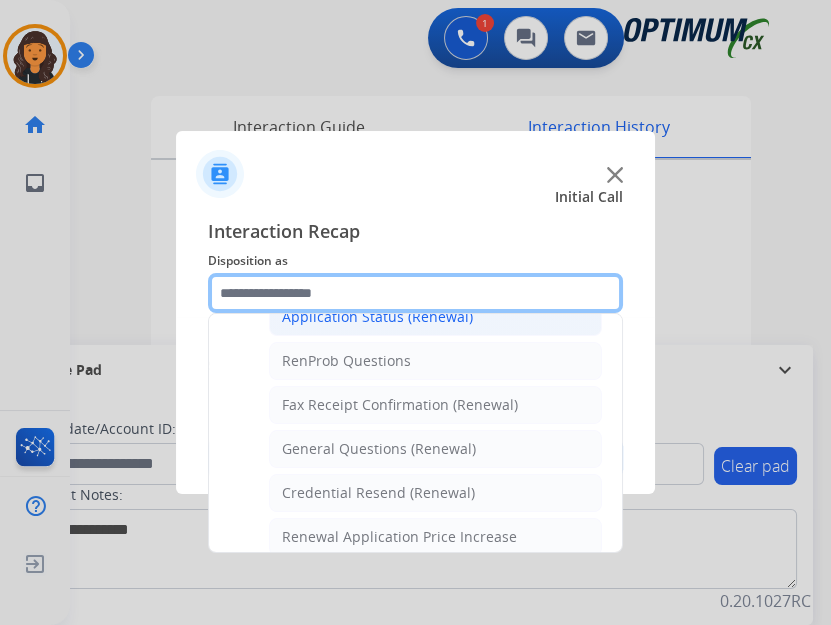 scroll, scrollTop: 498, scrollLeft: 0, axis: vertical 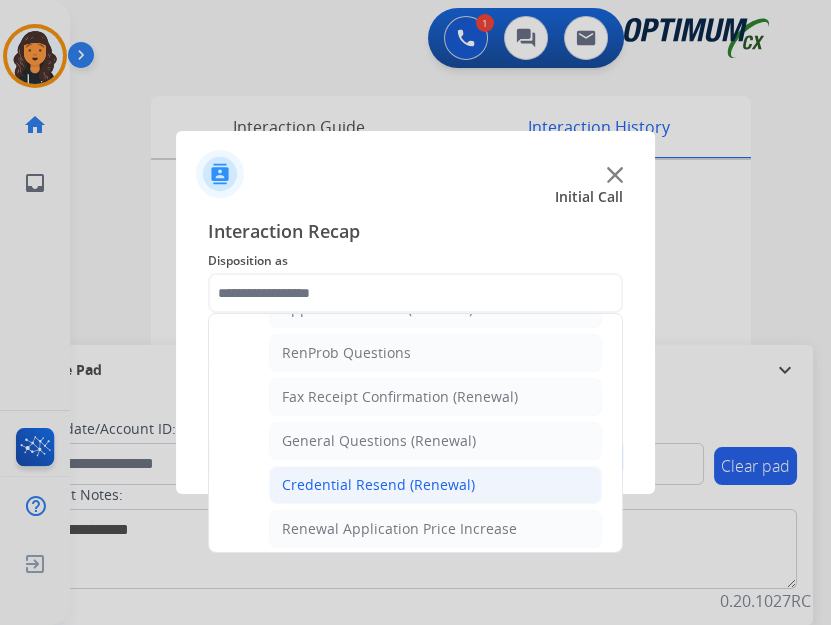 click on "Credential Resend (Renewal)" 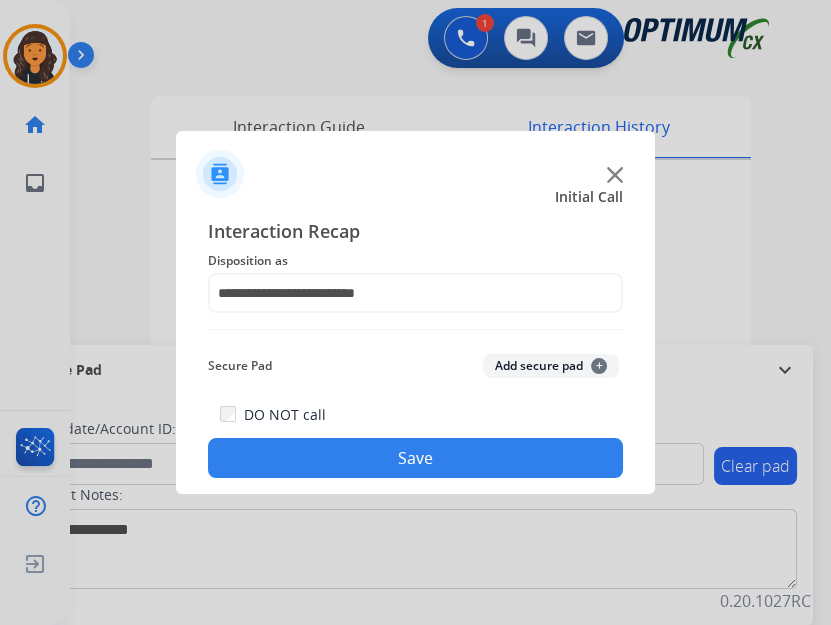 click on "Save" 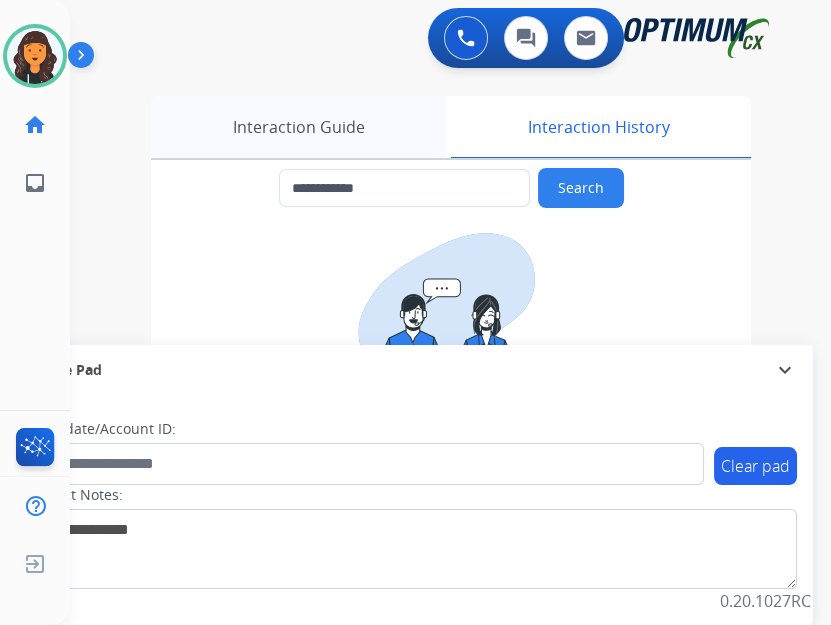 click on "Interaction Guide" at bounding box center (298, 127) 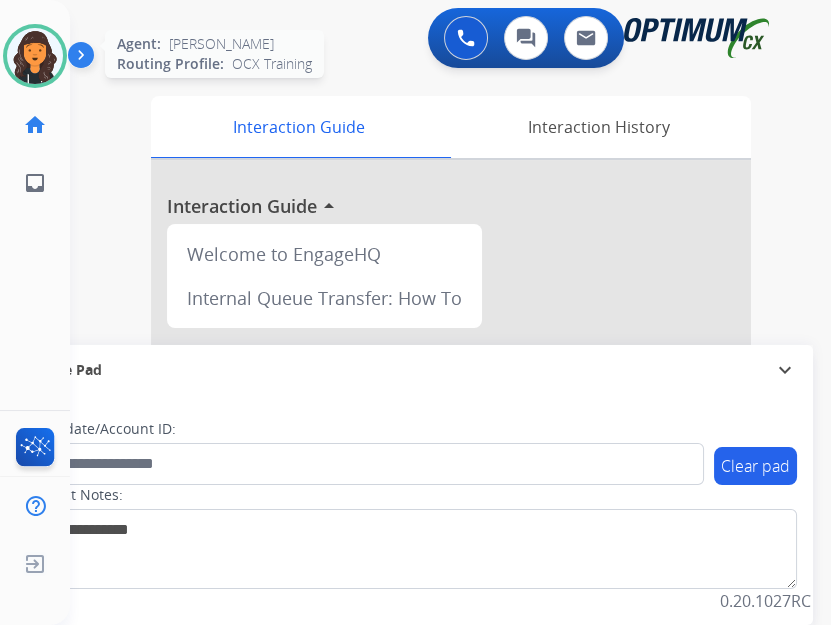 click at bounding box center (35, 56) 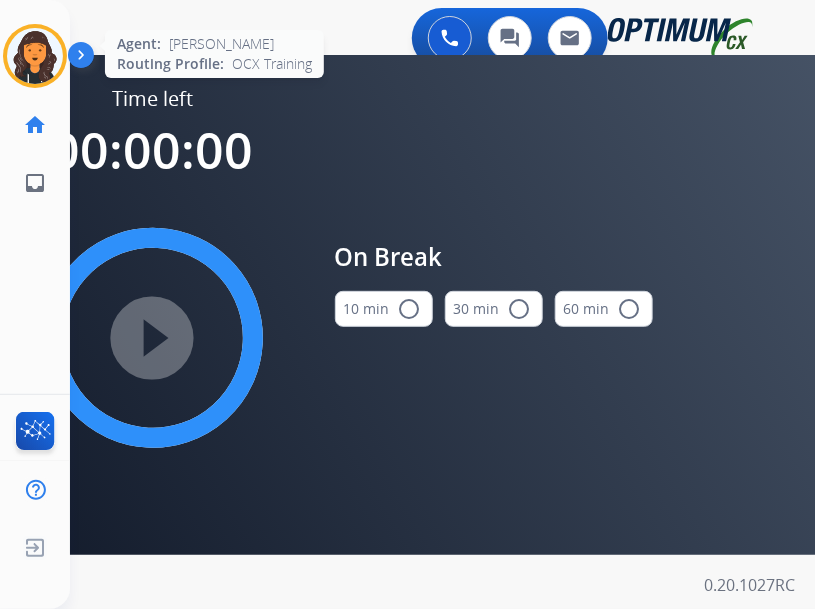 click at bounding box center (35, 56) 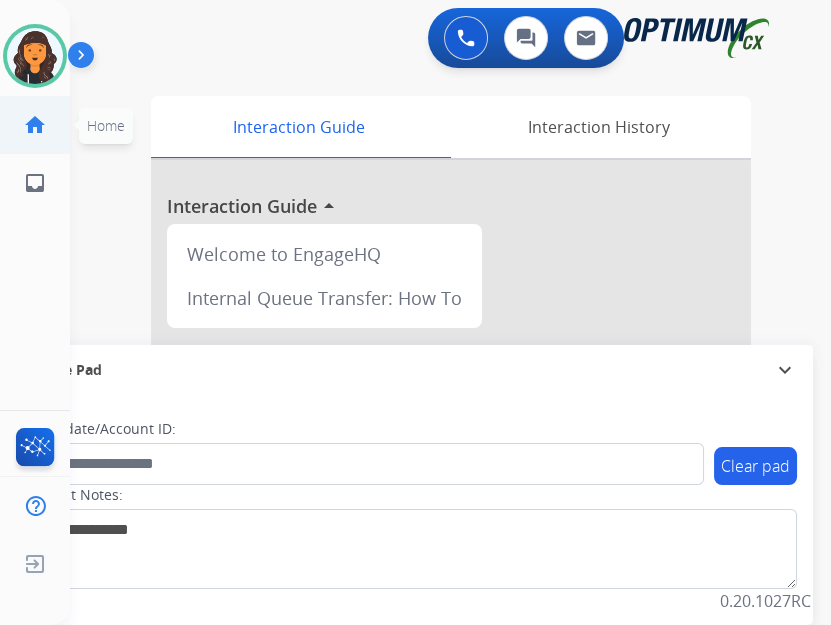 drag, startPoint x: 28, startPoint y: 52, endPoint x: 86, endPoint y: 117, distance: 87.11487 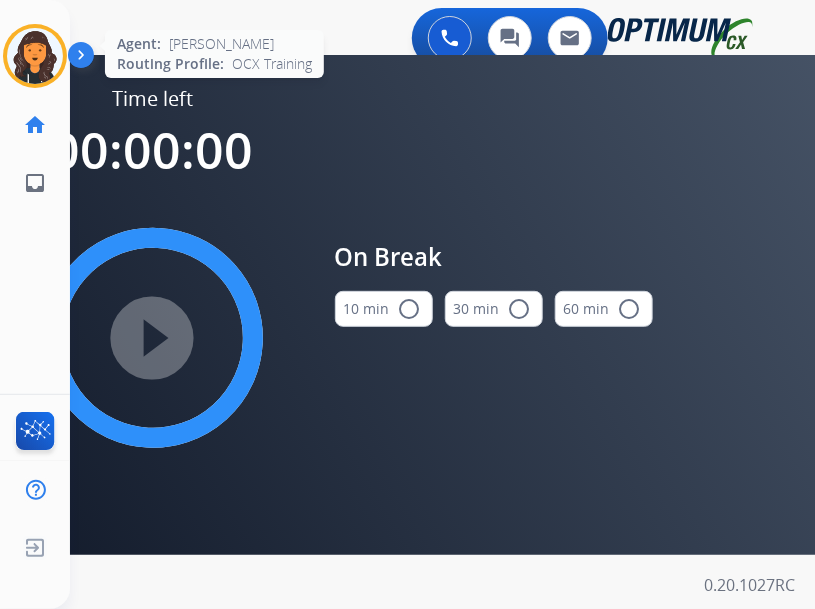 click at bounding box center (35, 56) 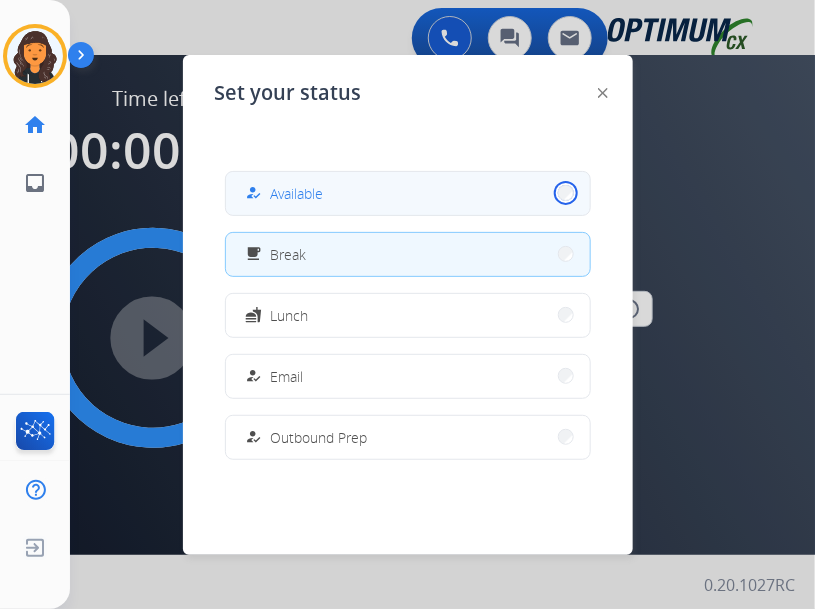 click on "how_to_reg Available" at bounding box center (408, 193) 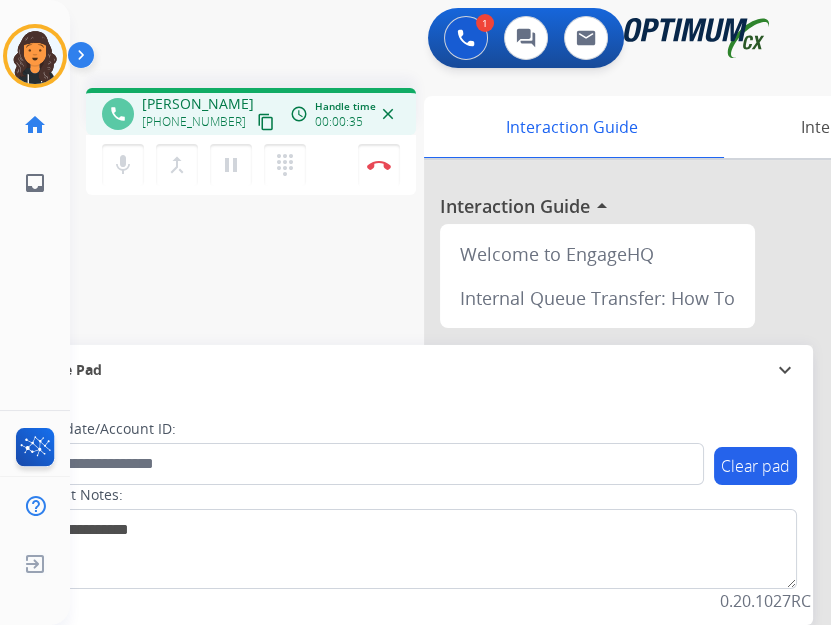 click on "content_copy" at bounding box center (266, 122) 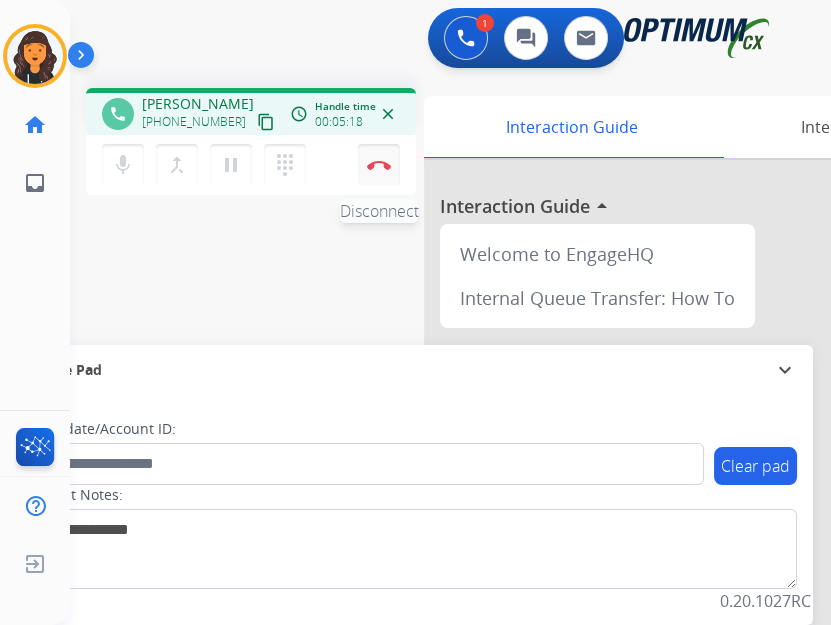 click at bounding box center (379, 165) 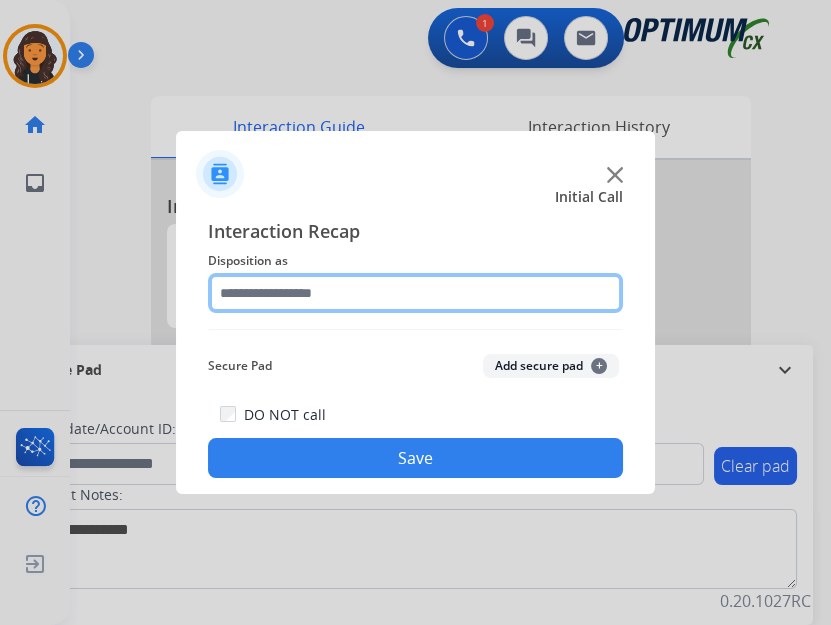 click 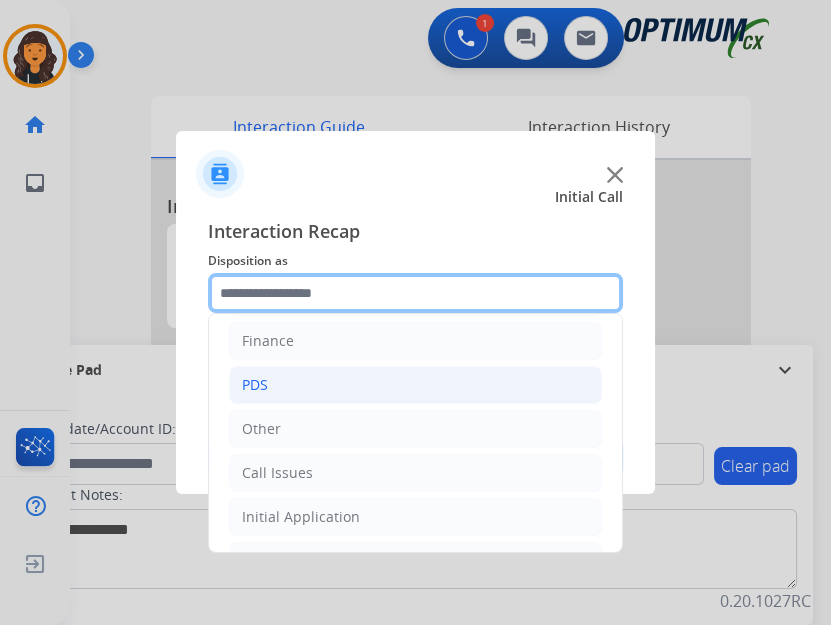scroll, scrollTop: 134, scrollLeft: 0, axis: vertical 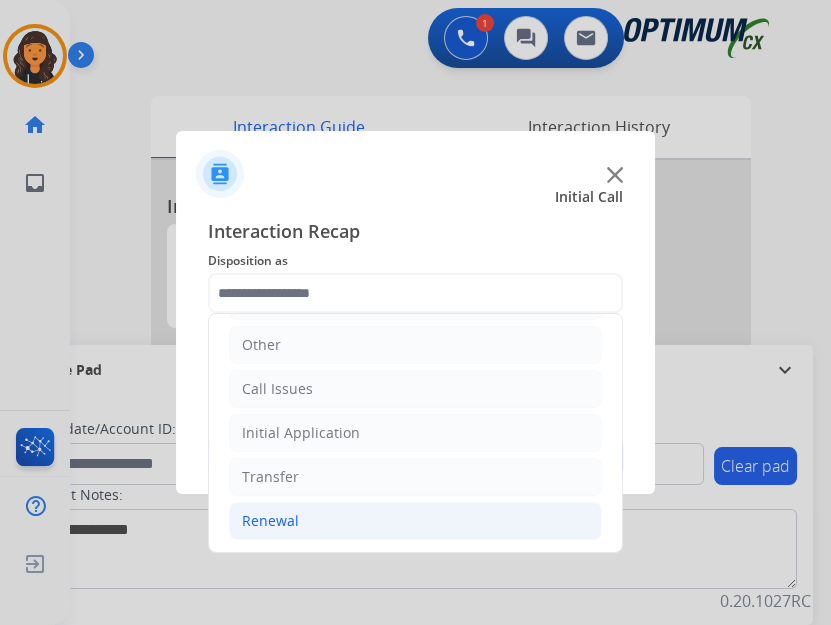 click on "Renewal" 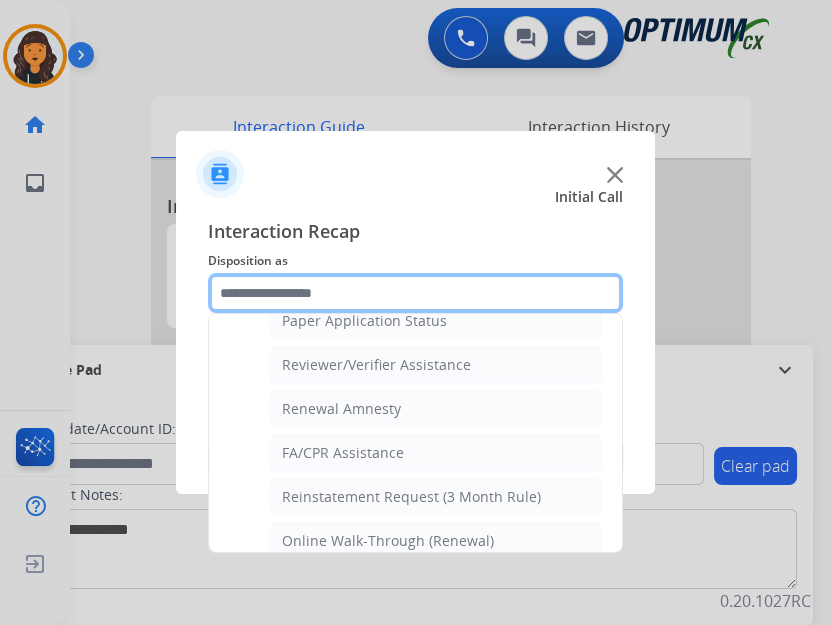 scroll, scrollTop: 767, scrollLeft: 0, axis: vertical 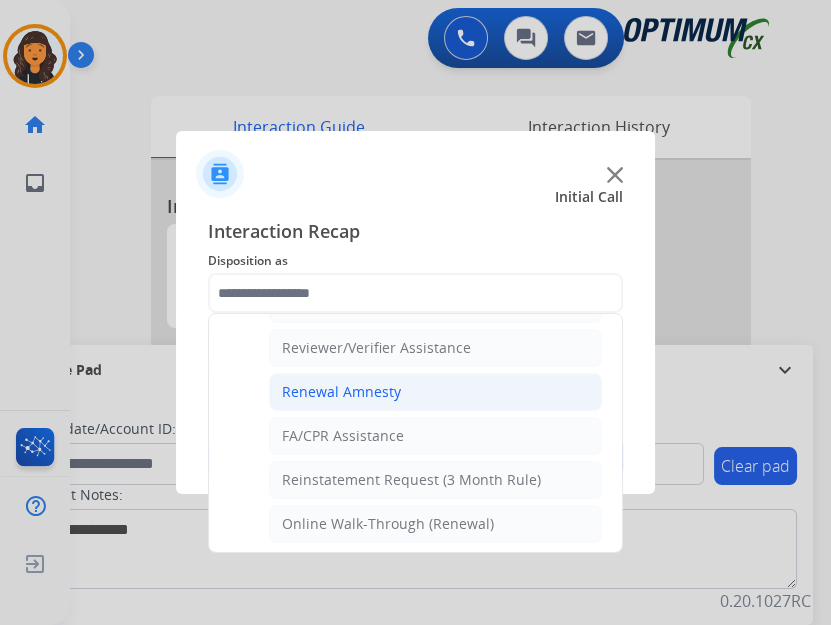 click on "Renewal Amnesty" 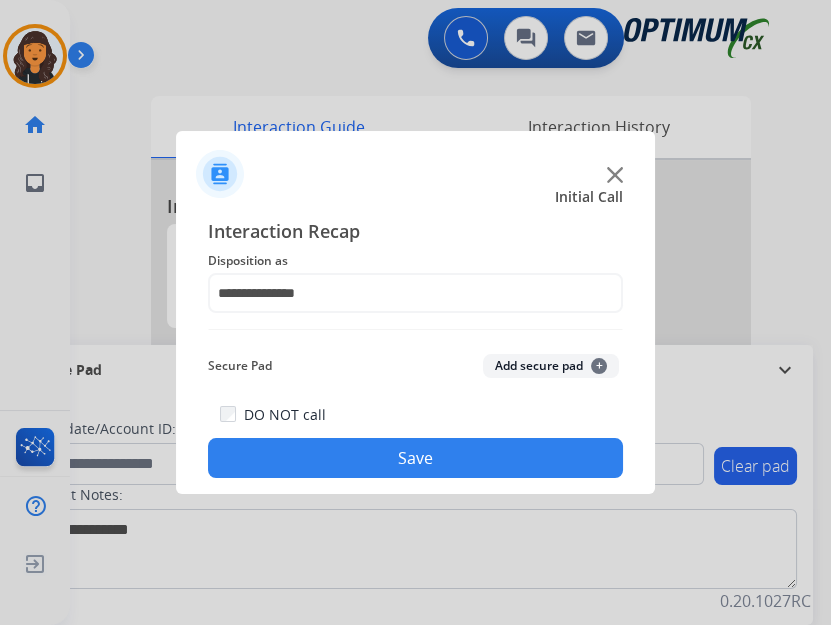 click on "Save" 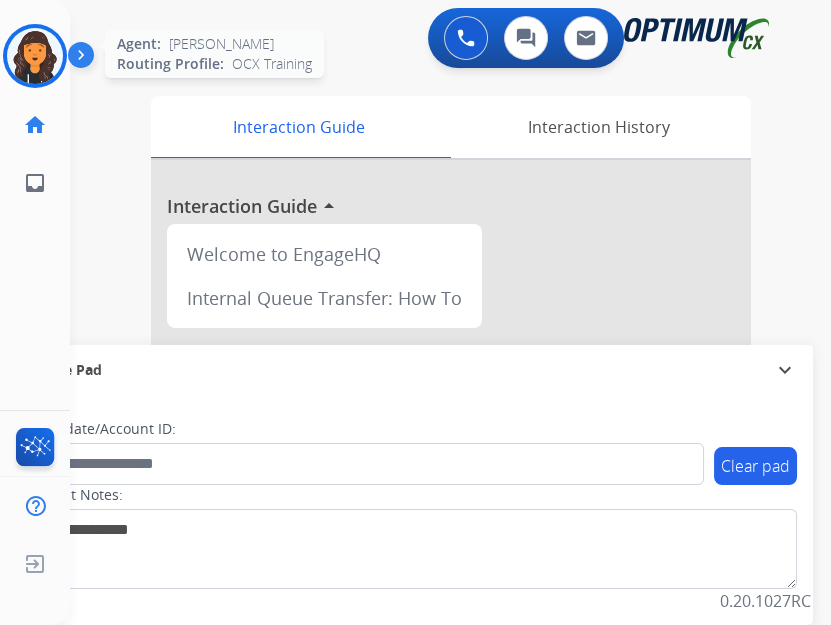 click at bounding box center [35, 56] 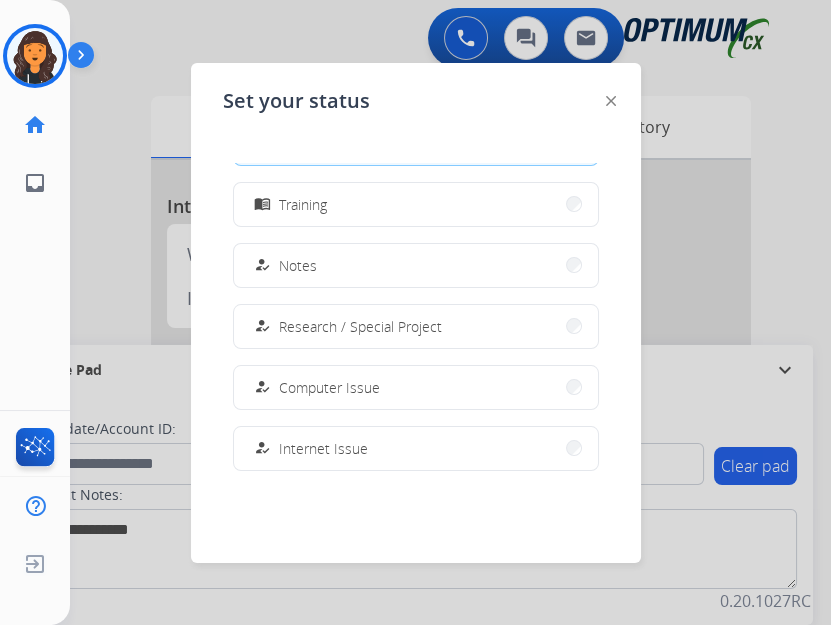 scroll, scrollTop: 272, scrollLeft: 0, axis: vertical 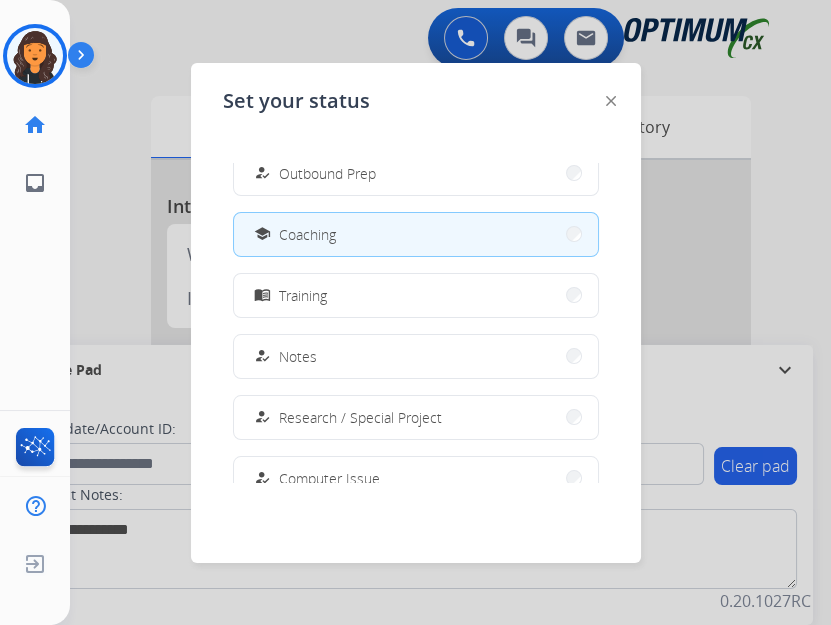 click at bounding box center (415, 312) 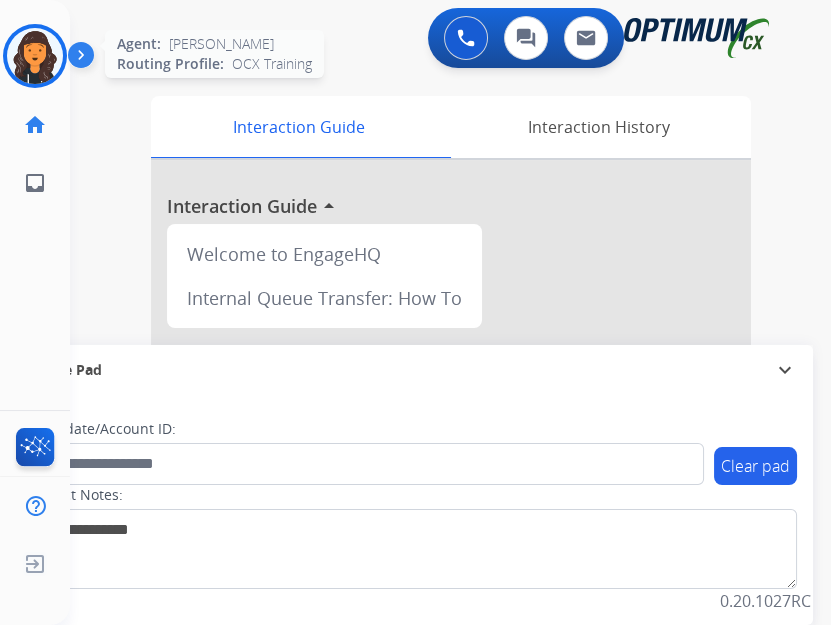 click at bounding box center (35, 56) 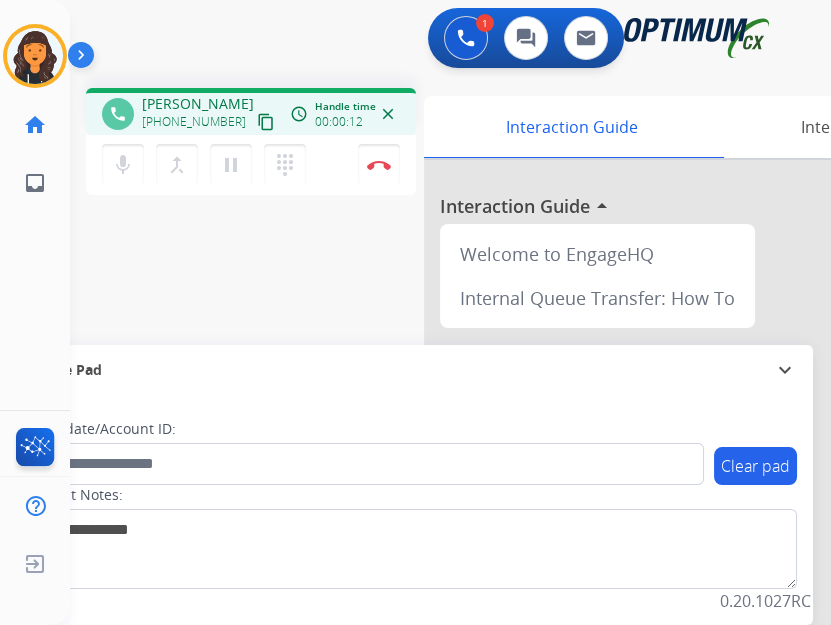 click on "content_copy" at bounding box center [266, 122] 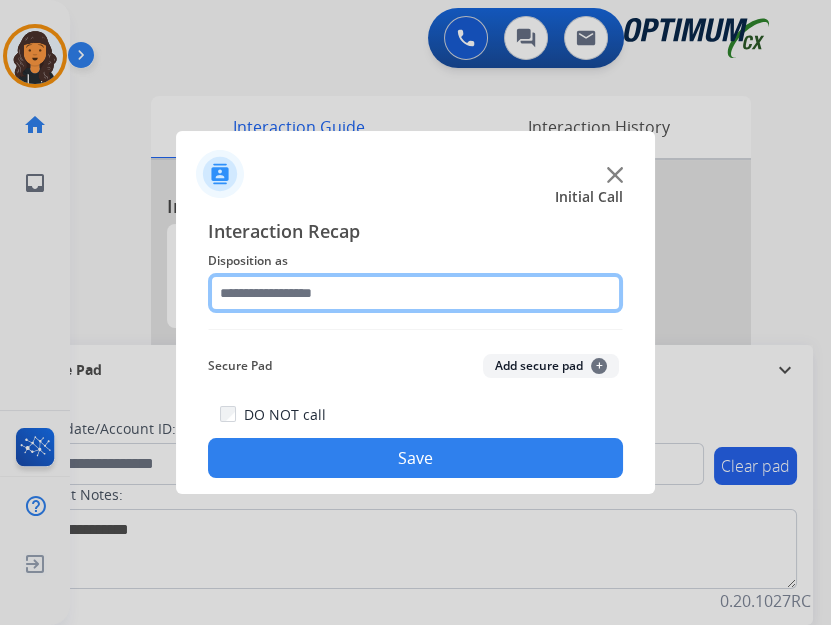 click 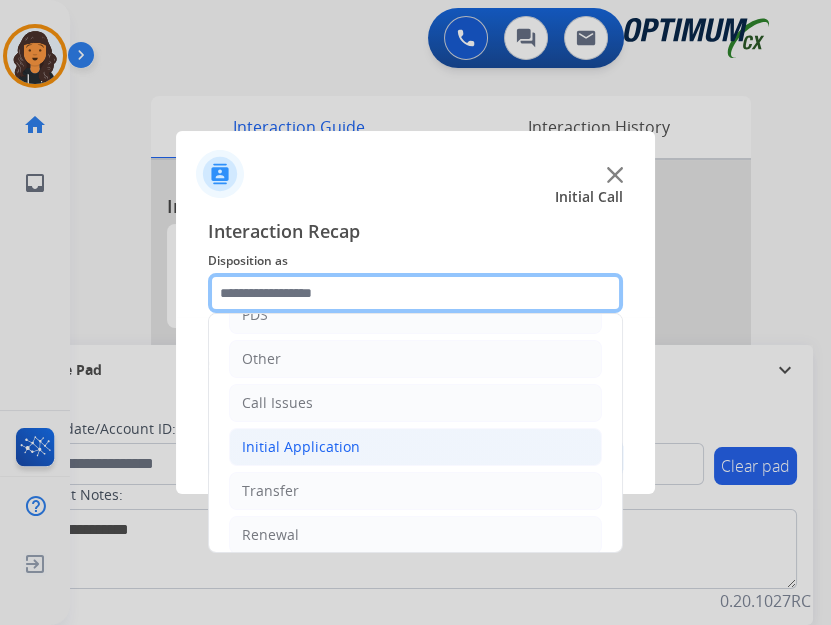 scroll, scrollTop: 134, scrollLeft: 0, axis: vertical 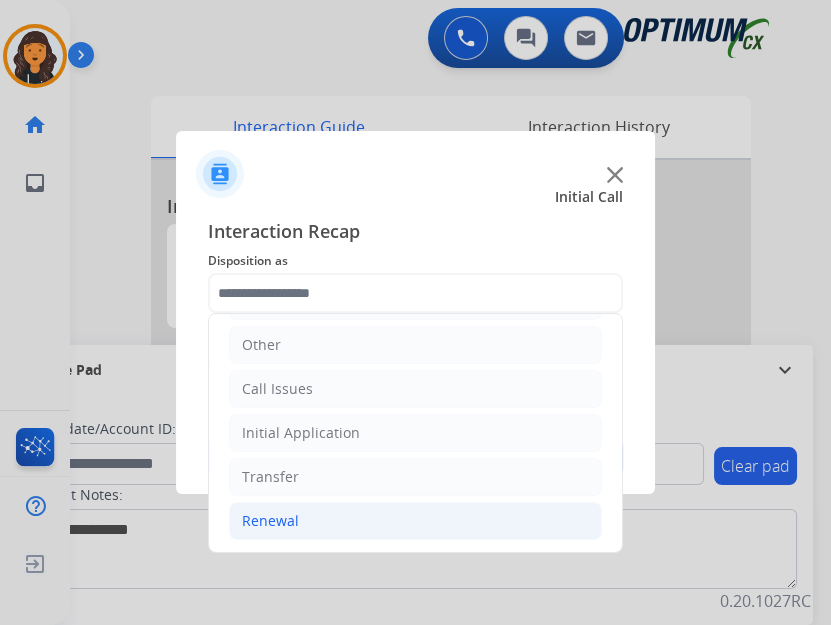 click on "Renewal" 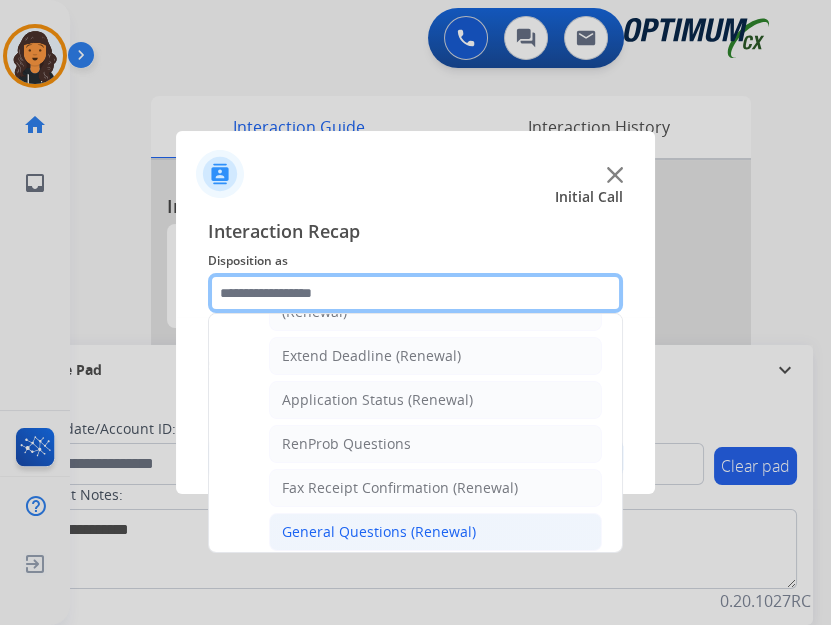 scroll, scrollTop: 498, scrollLeft: 0, axis: vertical 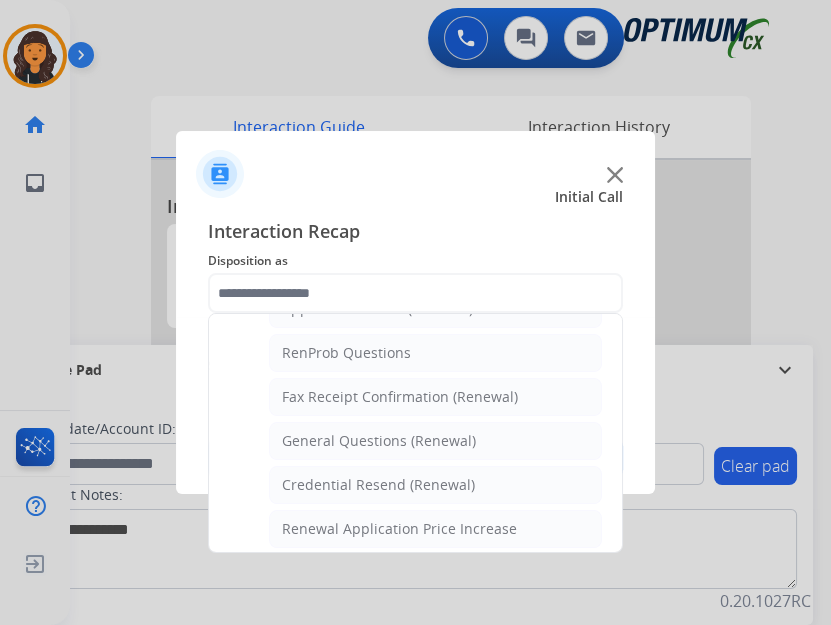 click on "General Questions (Renewal)" 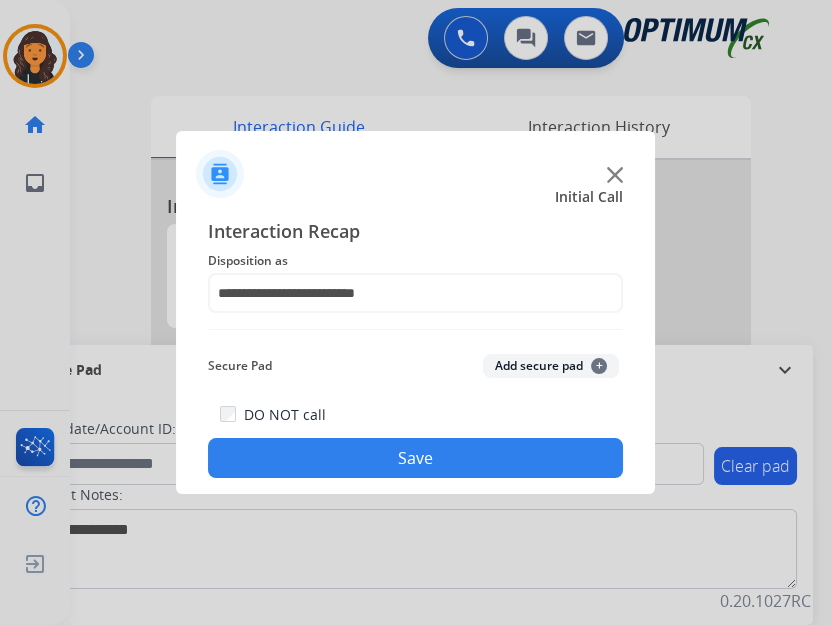 click on "Save" 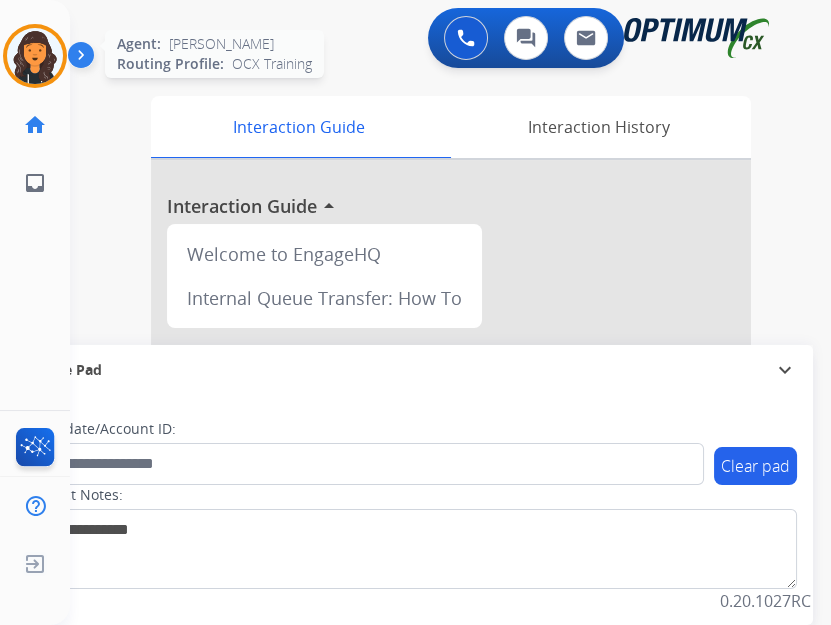 click at bounding box center (35, 56) 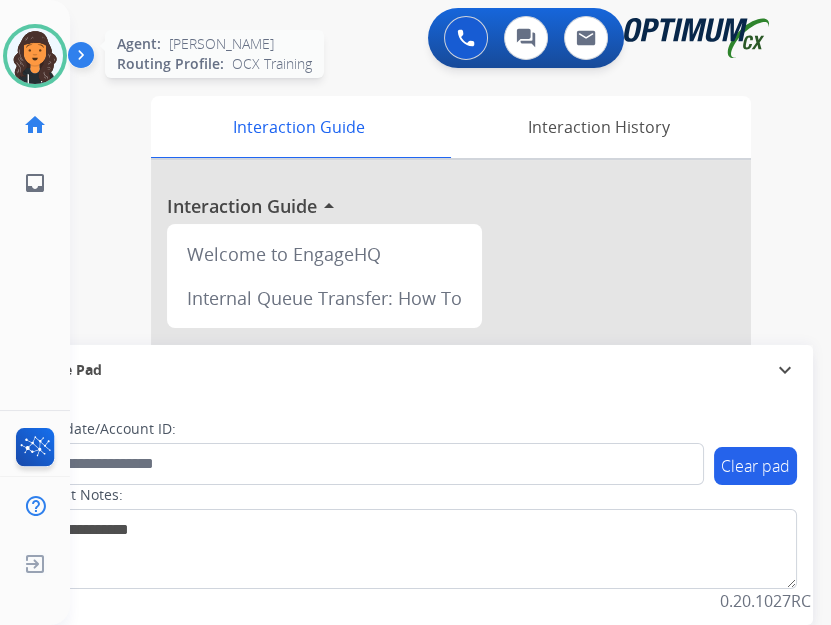 click at bounding box center [35, 56] 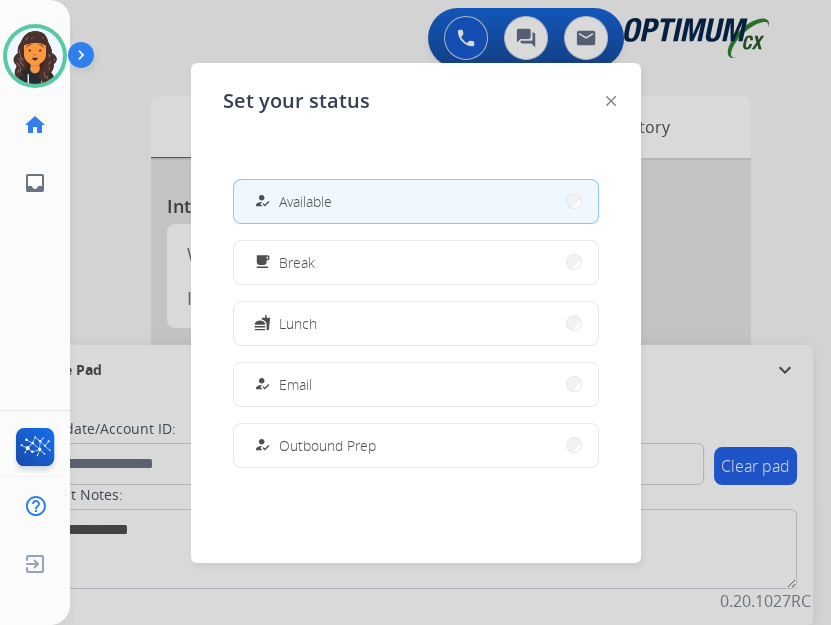 click at bounding box center (415, 312) 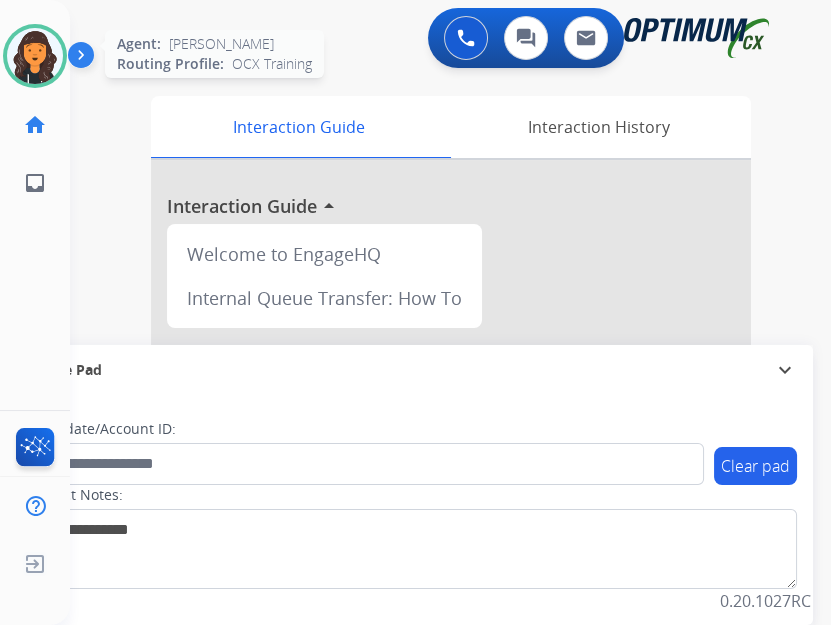 drag, startPoint x: 29, startPoint y: 53, endPoint x: 39, endPoint y: 66, distance: 16.40122 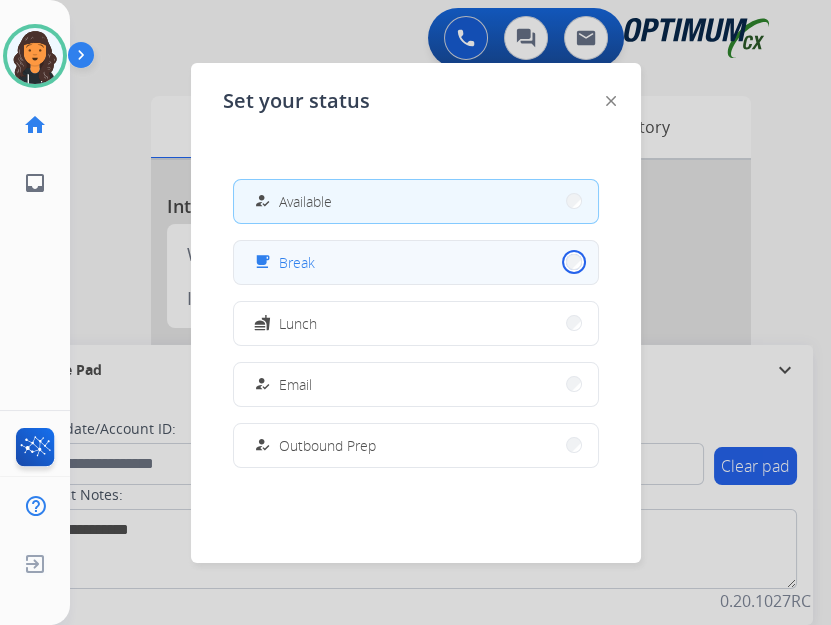 click on "free_breakfast Break" at bounding box center (416, 262) 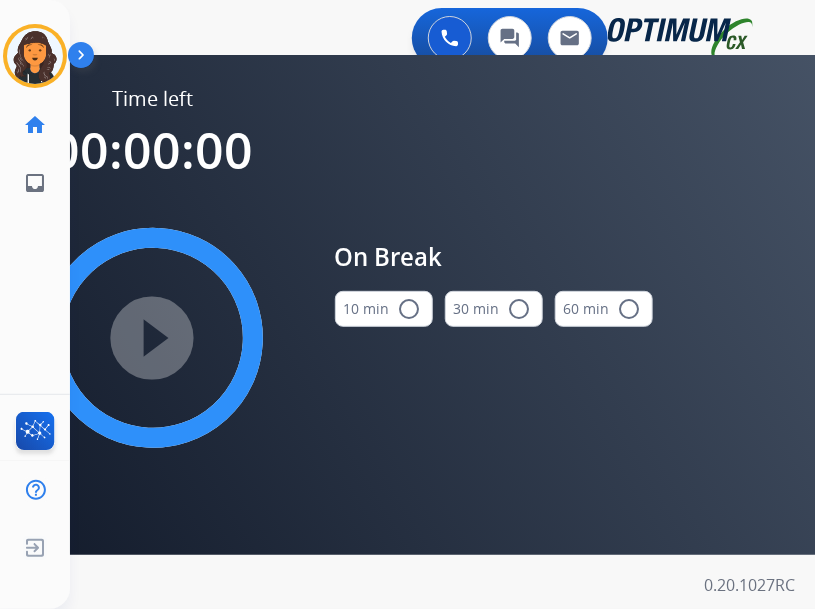 drag, startPoint x: 407, startPoint y: 304, endPoint x: 229, endPoint y: 293, distance: 178.33957 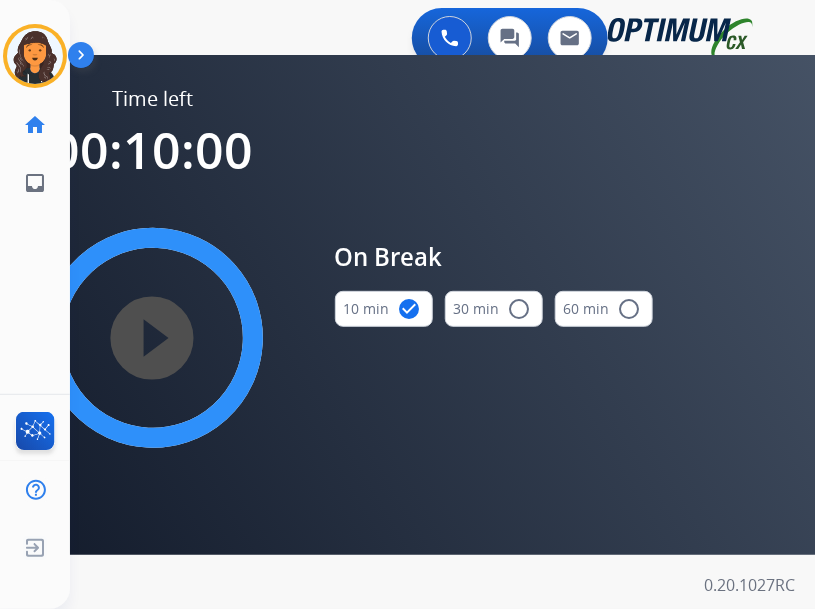 click on "play_circle_filled" at bounding box center [153, 338] 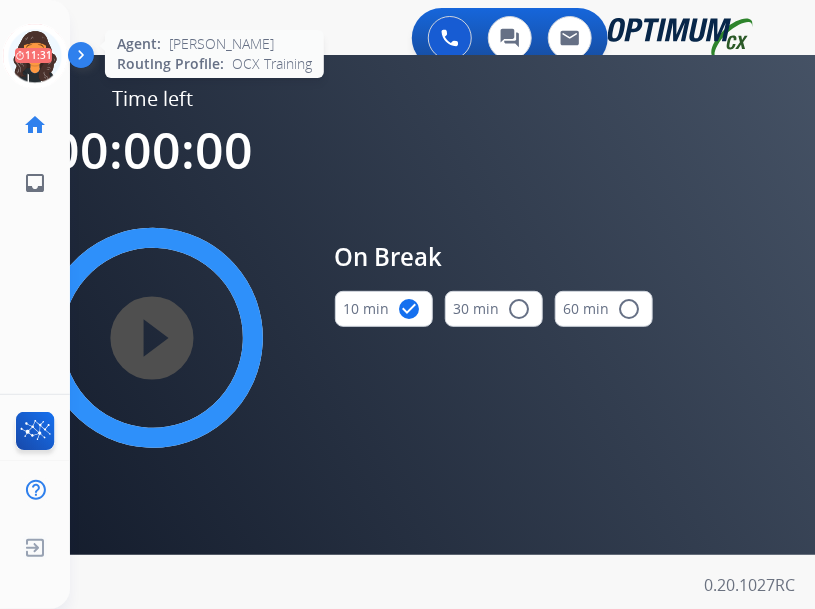 click 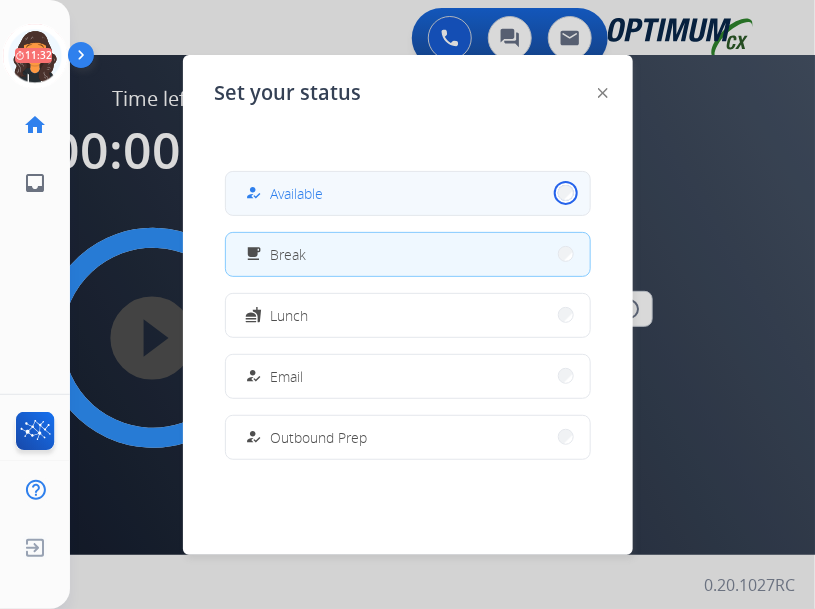 click on "how_to_reg Available" at bounding box center (408, 193) 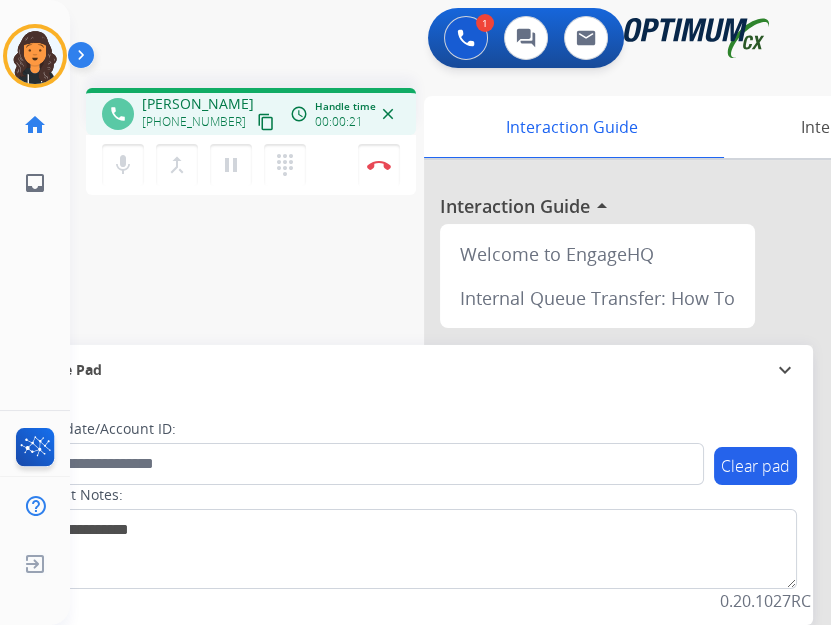 click on "content_copy" at bounding box center [266, 122] 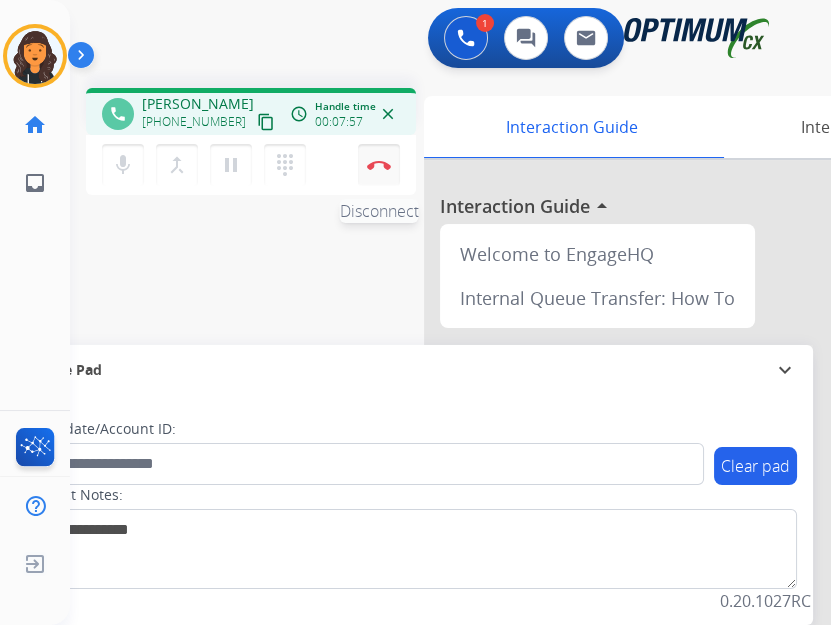click at bounding box center (379, 165) 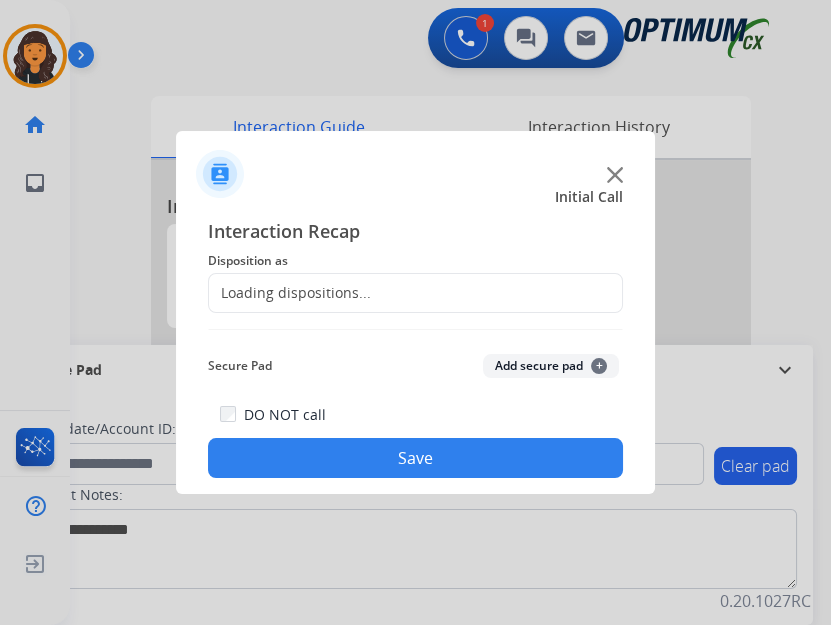 click on "Loading dispositions..." 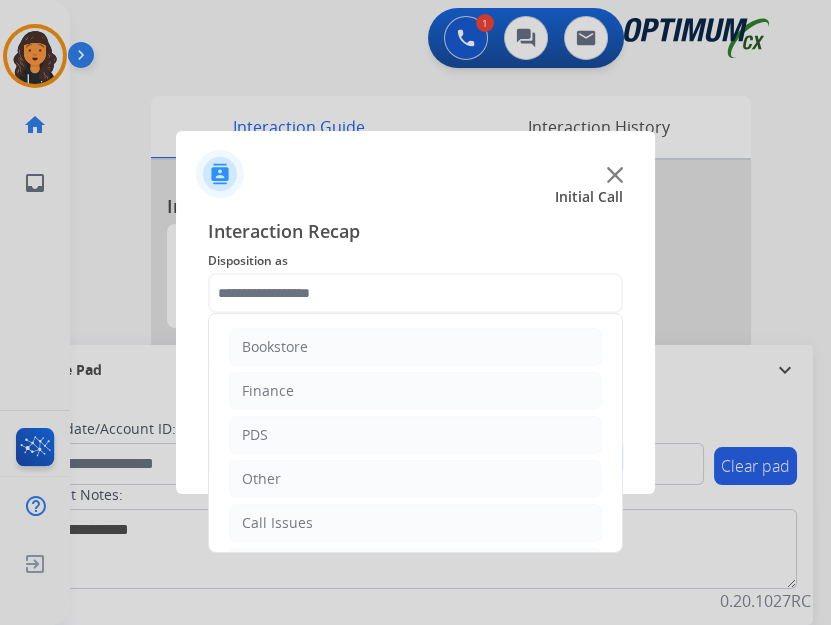 click 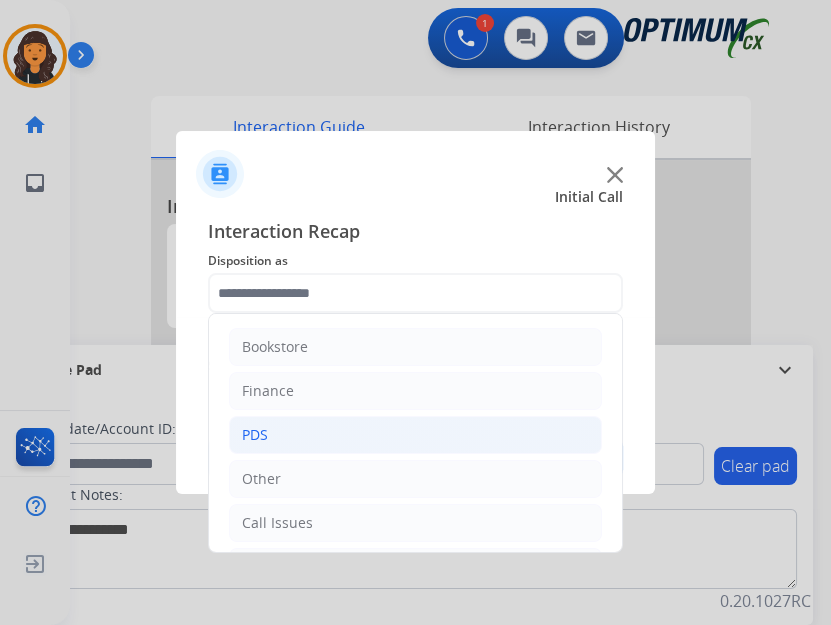 scroll, scrollTop: 134, scrollLeft: 0, axis: vertical 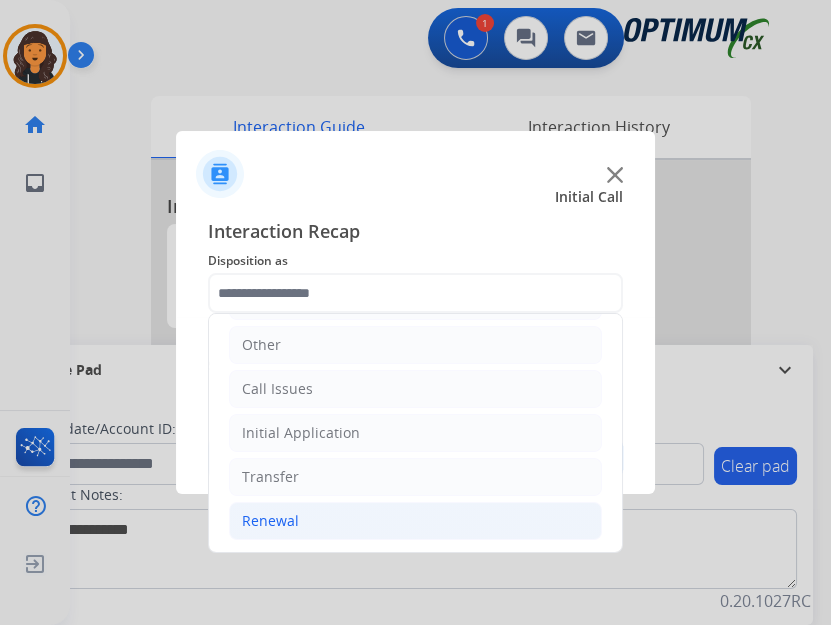 click on "Renewal" 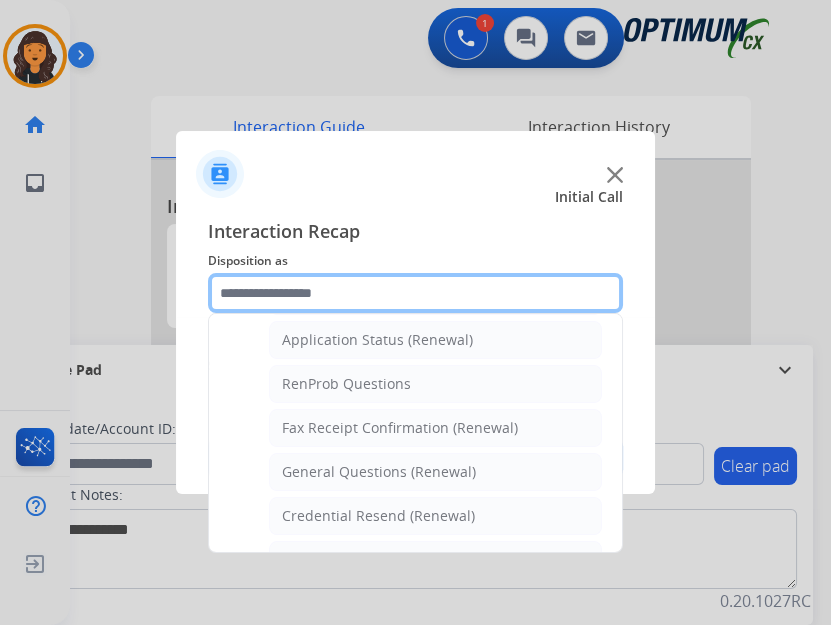 scroll, scrollTop: 498, scrollLeft: 0, axis: vertical 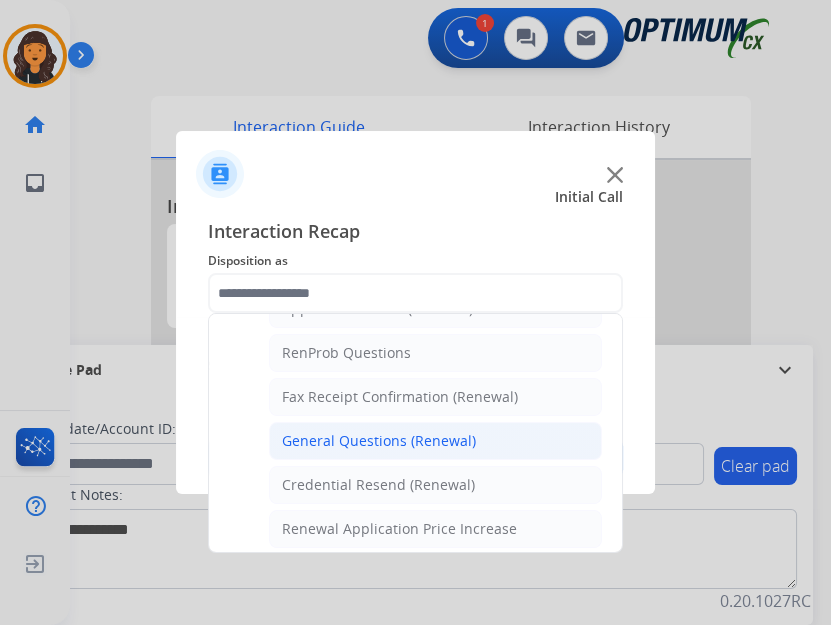 click on "General Questions (Renewal)" 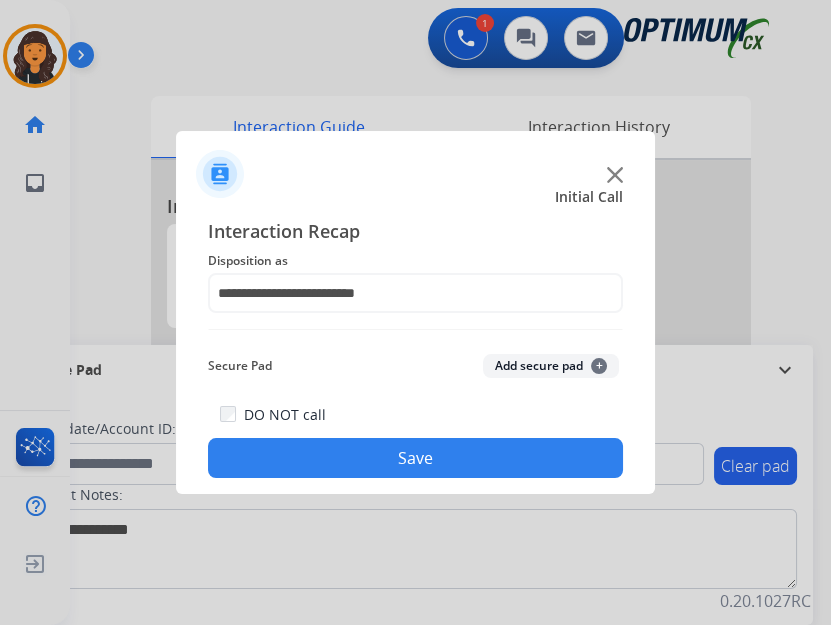 click on "Save" 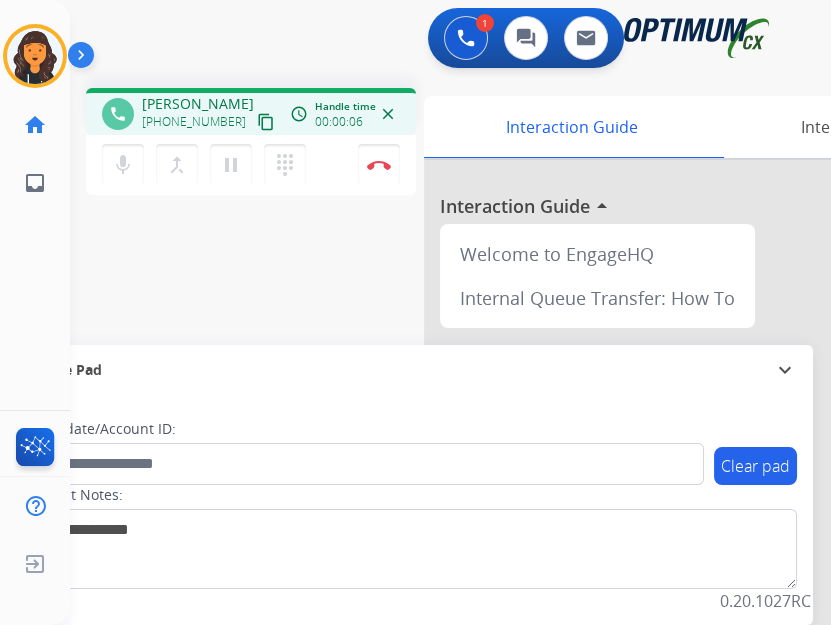 click on "content_copy" at bounding box center (266, 122) 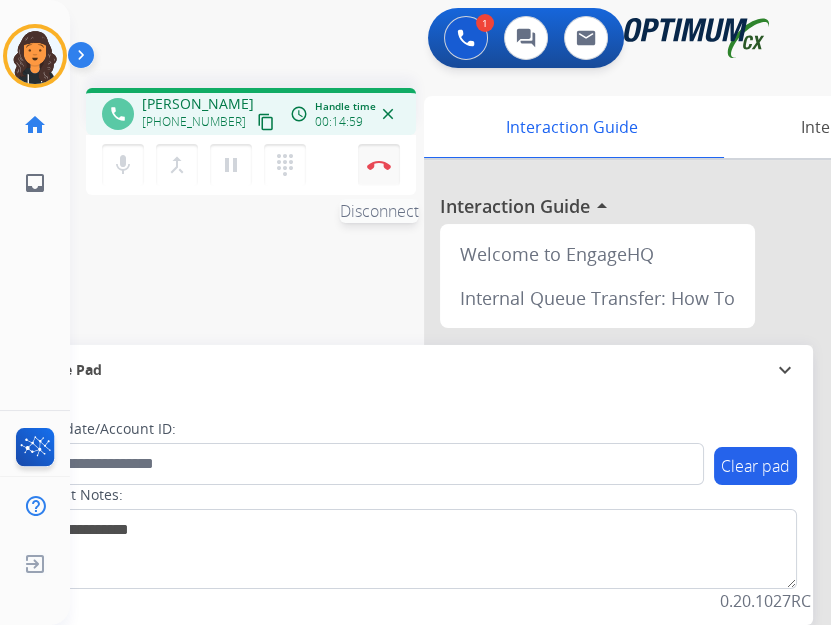 click at bounding box center (379, 165) 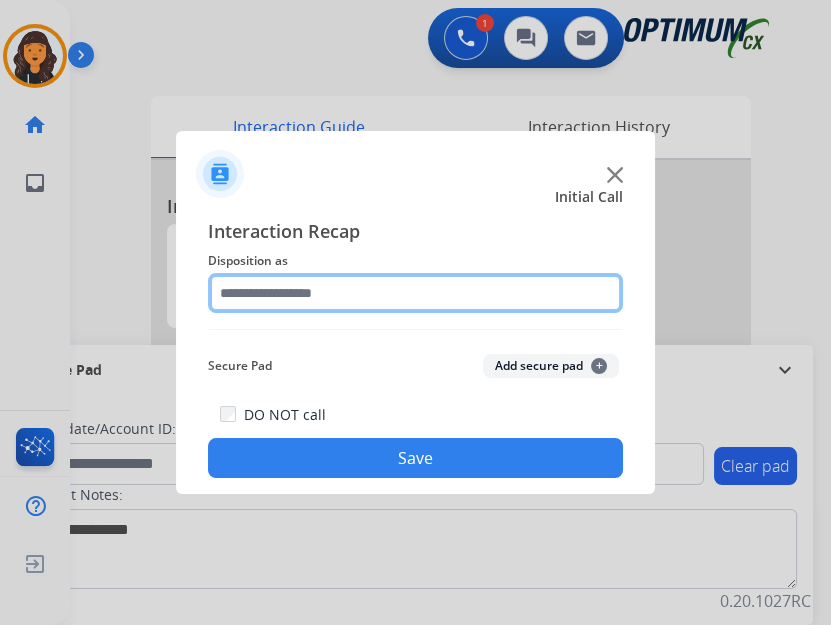 click 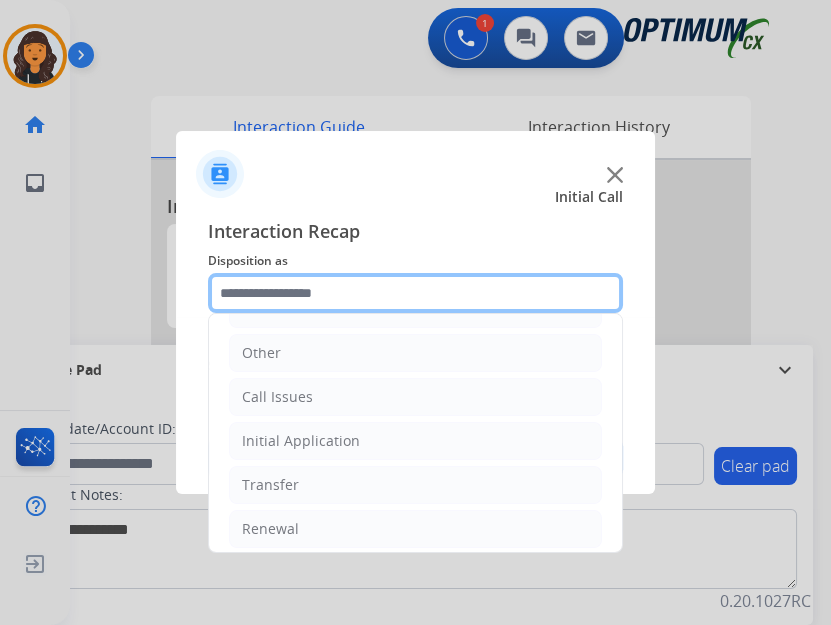 scroll, scrollTop: 134, scrollLeft: 0, axis: vertical 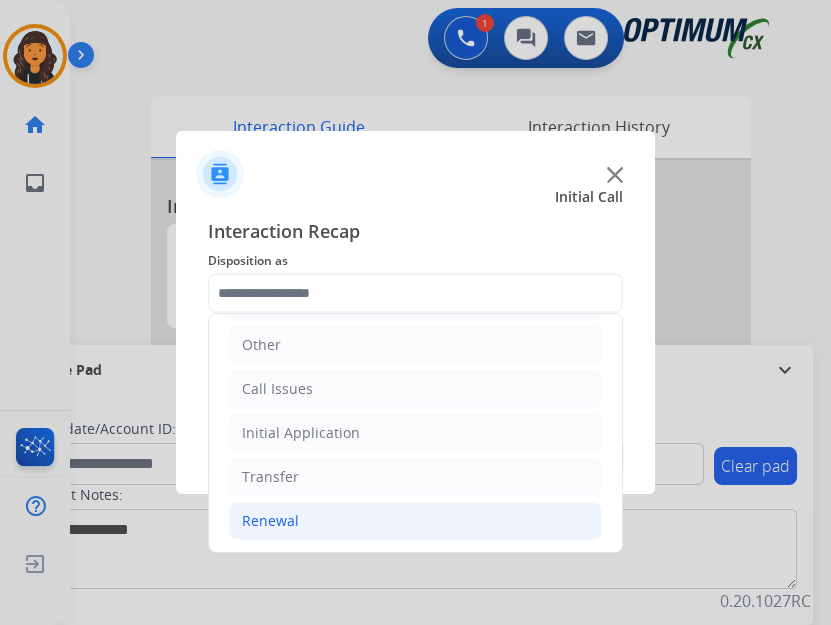 click on "Renewal" 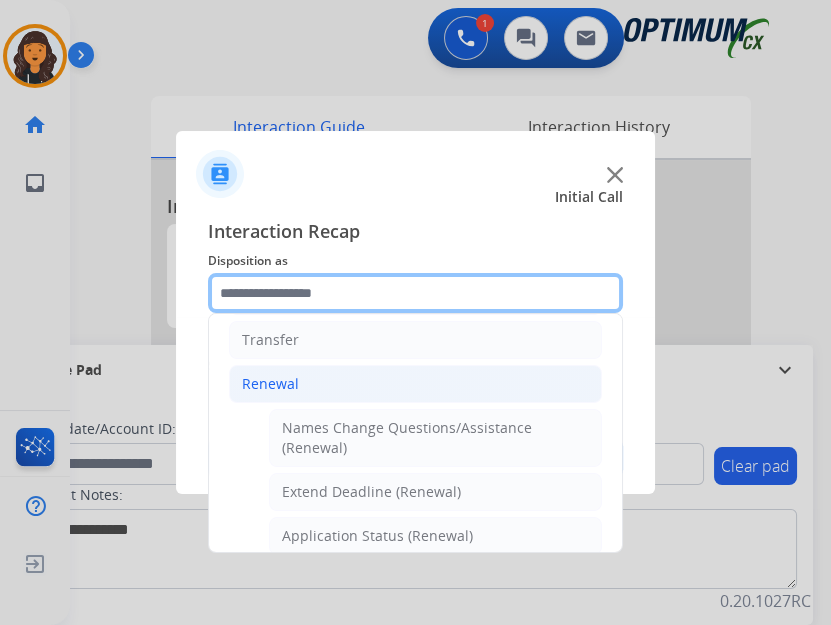 scroll, scrollTop: 316, scrollLeft: 0, axis: vertical 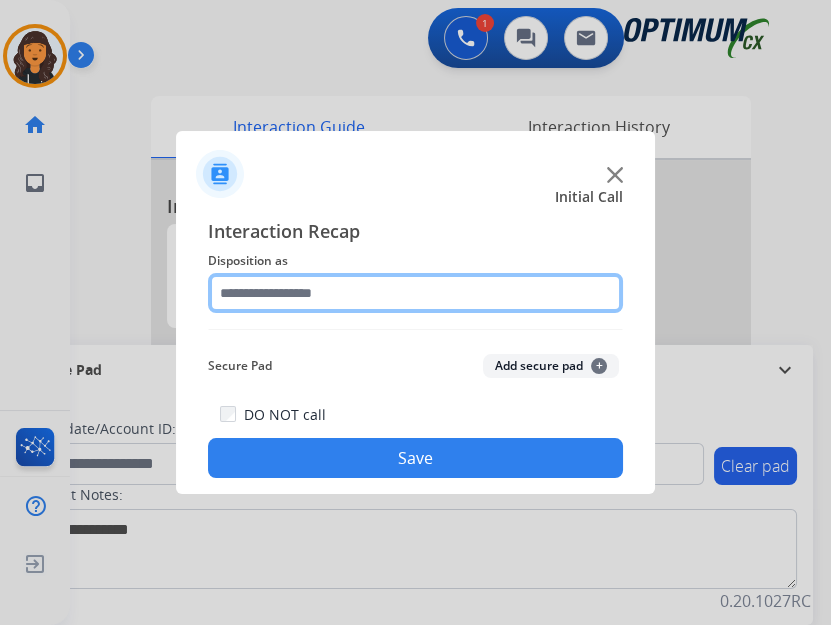 click 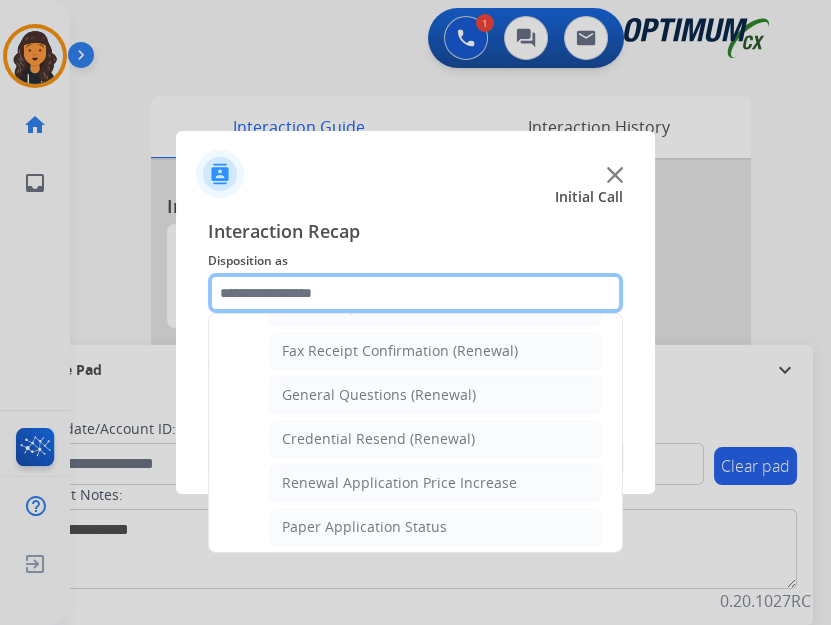 scroll, scrollTop: 545, scrollLeft: 0, axis: vertical 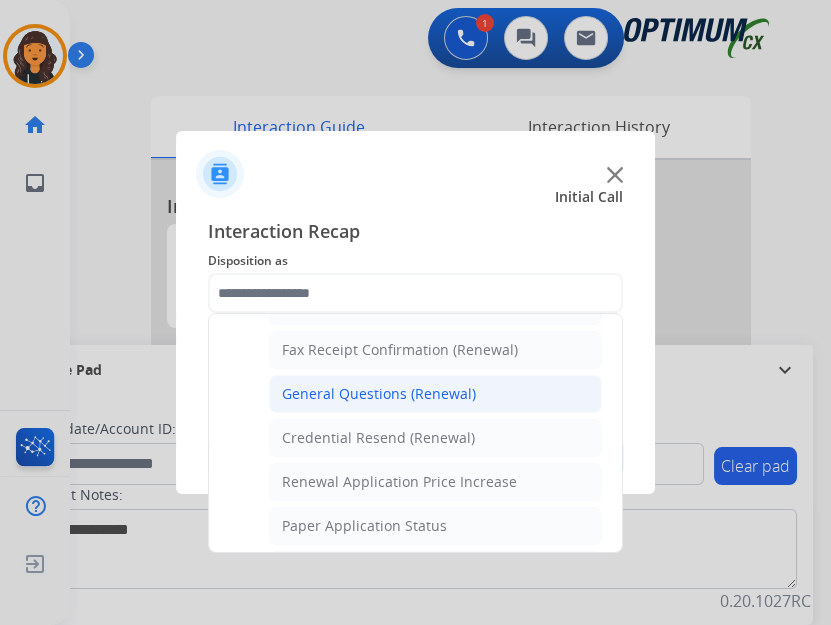 click on "General Questions (Renewal)" 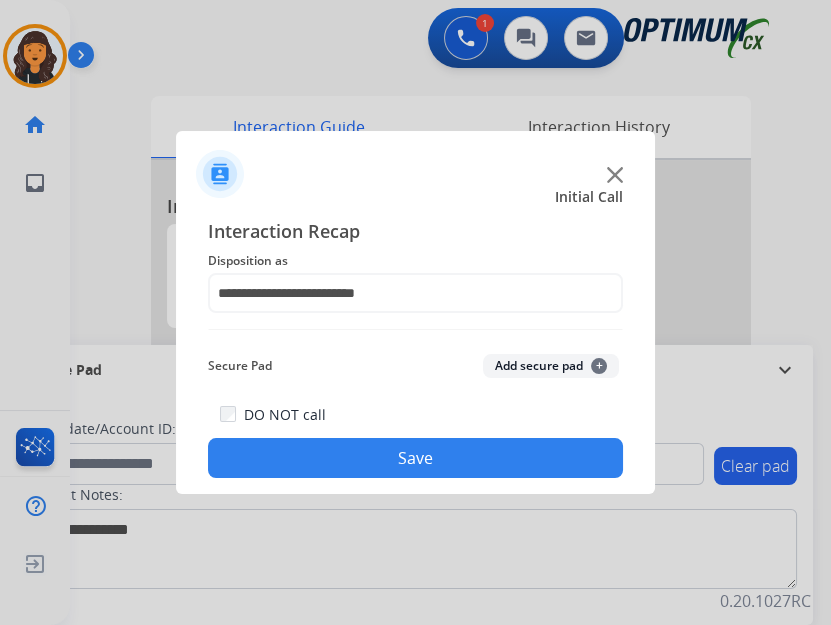 click on "Save" 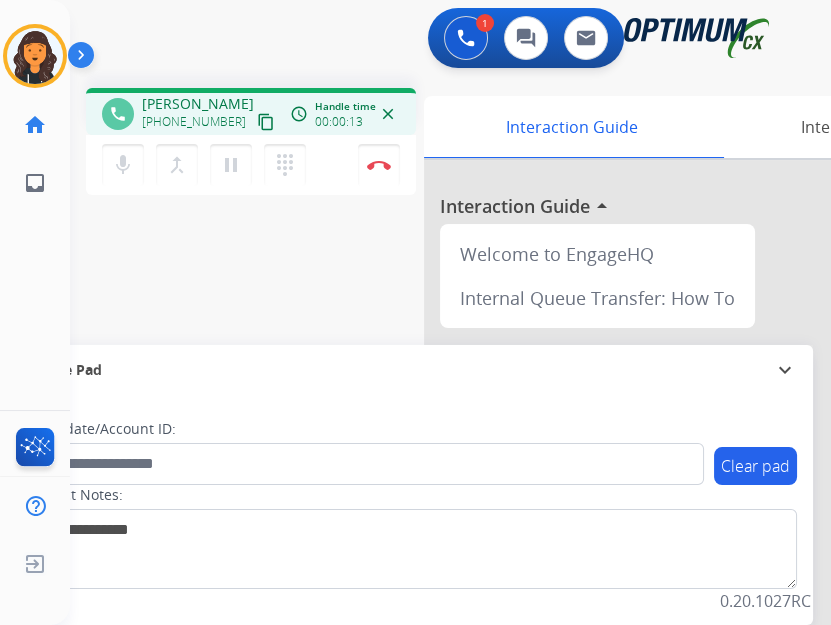 click on "phone [PERSON_NAME] [PHONE_NUMBER] content_copy access_time Call metrics Queue   00:13 Hold   00:00 Talk   00:12 Total   00:24 Handle time 00:00:13 close mic Mute merge_type Bridge pause Hold dialpad Dialpad Disconnect swap_horiz Break voice bridge close_fullscreen Connect 3-Way Call merge_type Separate 3-Way Call  Interaction Guide   Interaction History  Interaction Guide arrow_drop_up  Welcome to EngageHQ   Internal Queue Transfer: How To  Secure Pad expand_more Clear pad Candidate/Account ID: Contact Notes:" at bounding box center (426, 489) 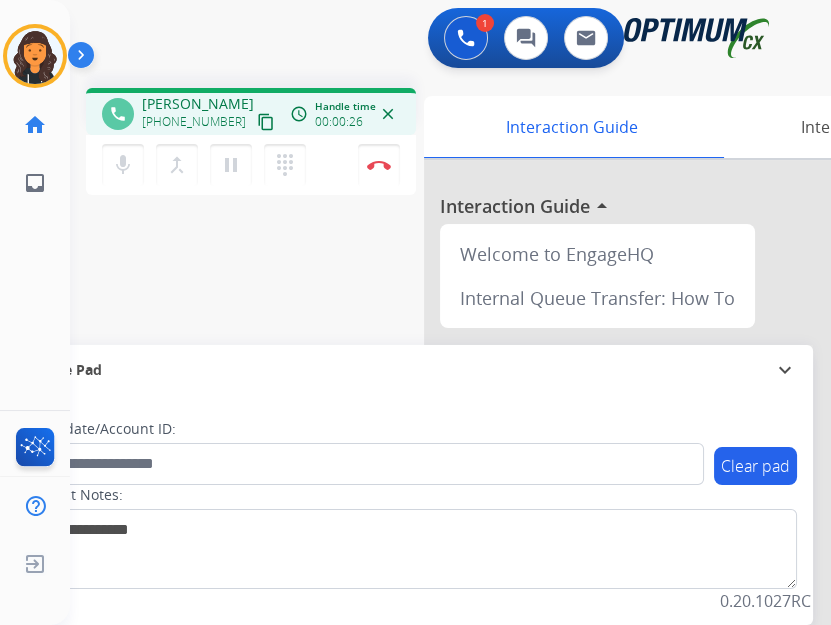 click on "phone [PERSON_NAME] [PHONE_NUMBER] content_copy access_time Call metrics Queue   00:13 Hold   00:00 Talk   00:25 Total   00:37 Handle time 00:00:26 close mic Mute merge_type Bridge pause Hold dialpad Dialpad Disconnect swap_horiz Break voice bridge close_fullscreen Connect 3-Way Call merge_type Separate 3-Way Call  Interaction Guide   Interaction History  Interaction Guide arrow_drop_up  Welcome to EngageHQ   Internal Queue Transfer: How To  Secure Pad expand_more Clear pad Candidate/Account ID: Contact Notes:" at bounding box center (426, 489) 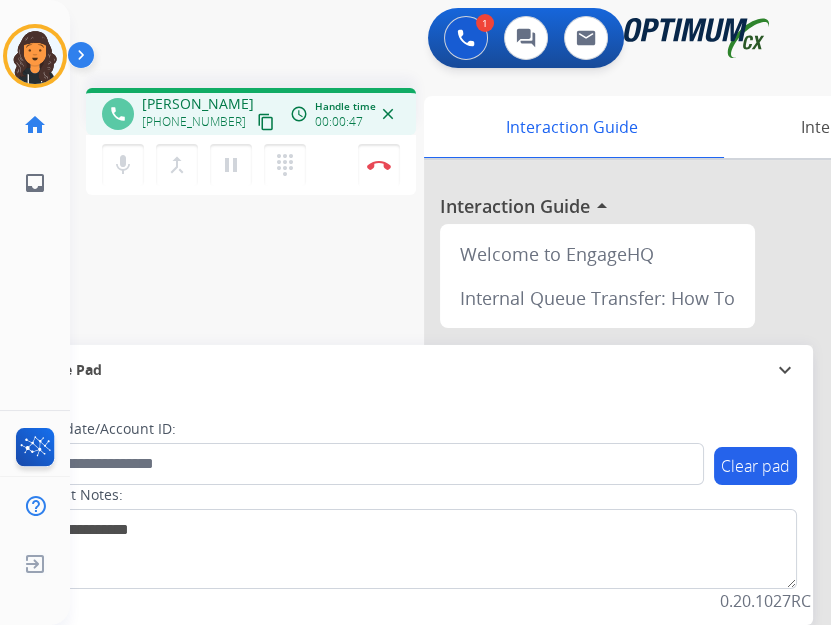 click on "content_copy" at bounding box center [266, 122] 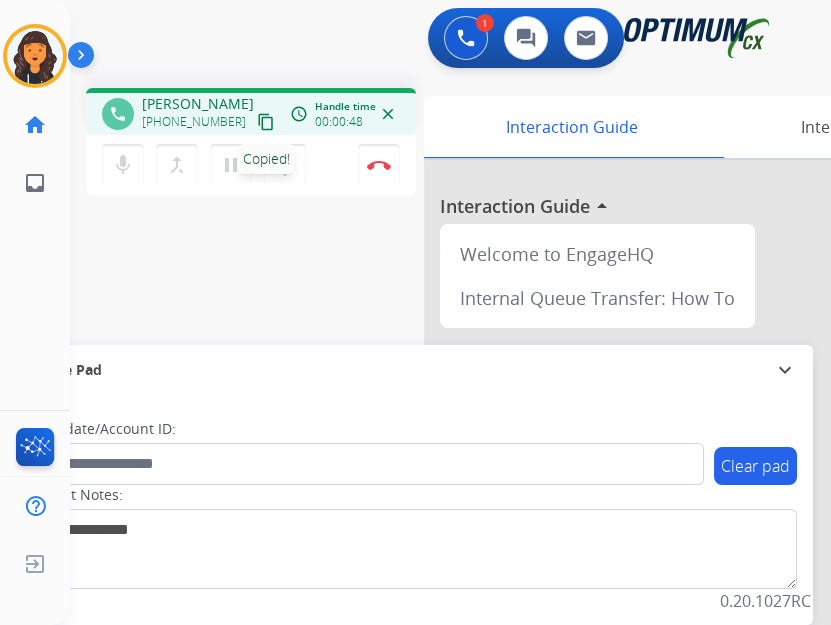 click on "content_copy" at bounding box center (266, 122) 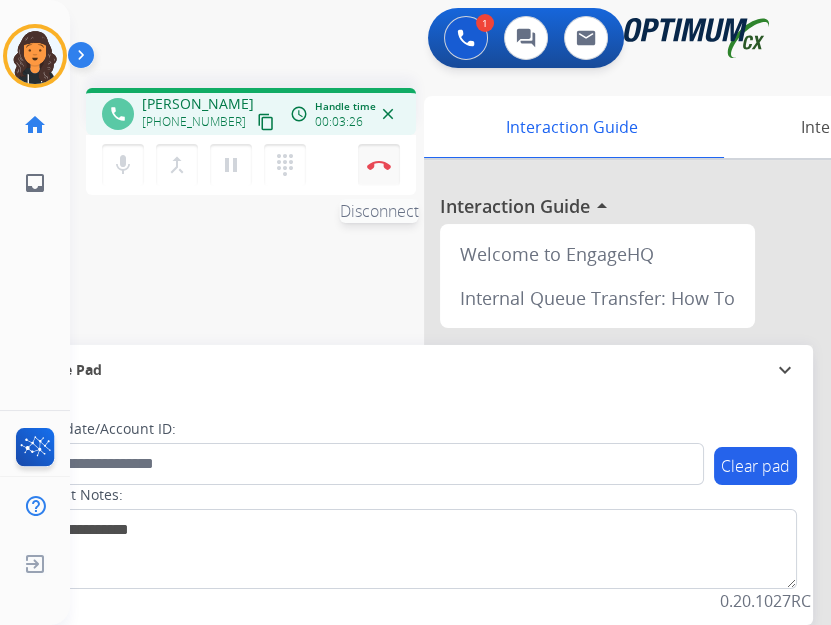 click on "Disconnect" at bounding box center [379, 165] 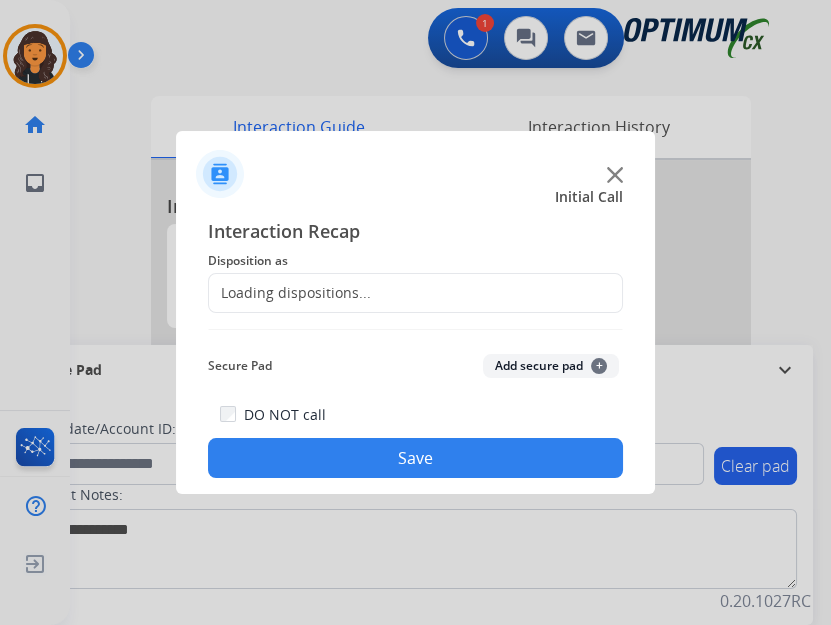 click on "Loading dispositions..." 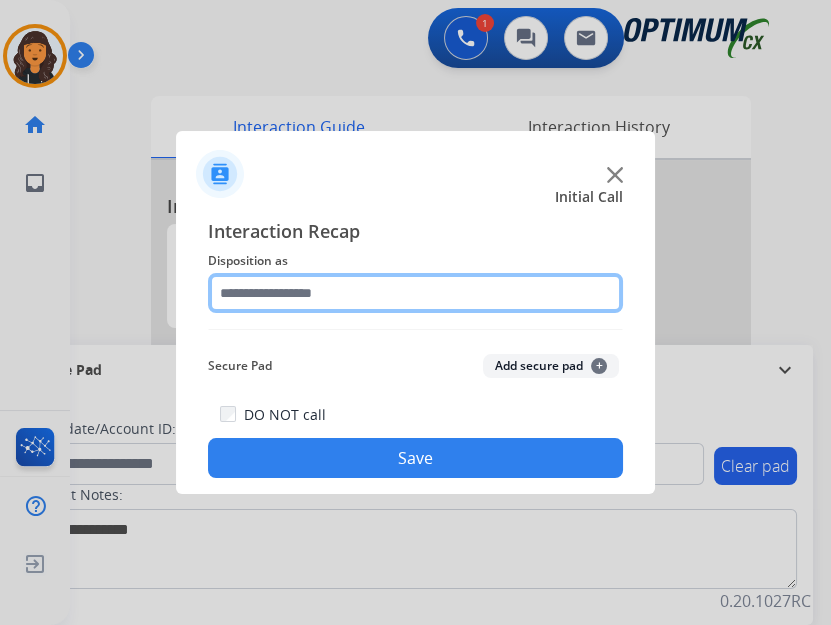 drag, startPoint x: 339, startPoint y: 309, endPoint x: 354, endPoint y: 293, distance: 21.931713 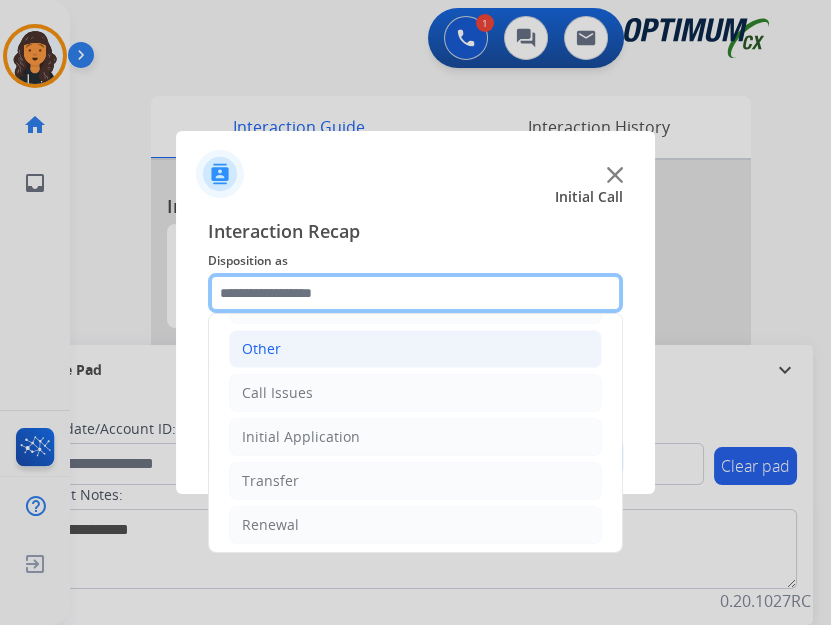 scroll, scrollTop: 134, scrollLeft: 0, axis: vertical 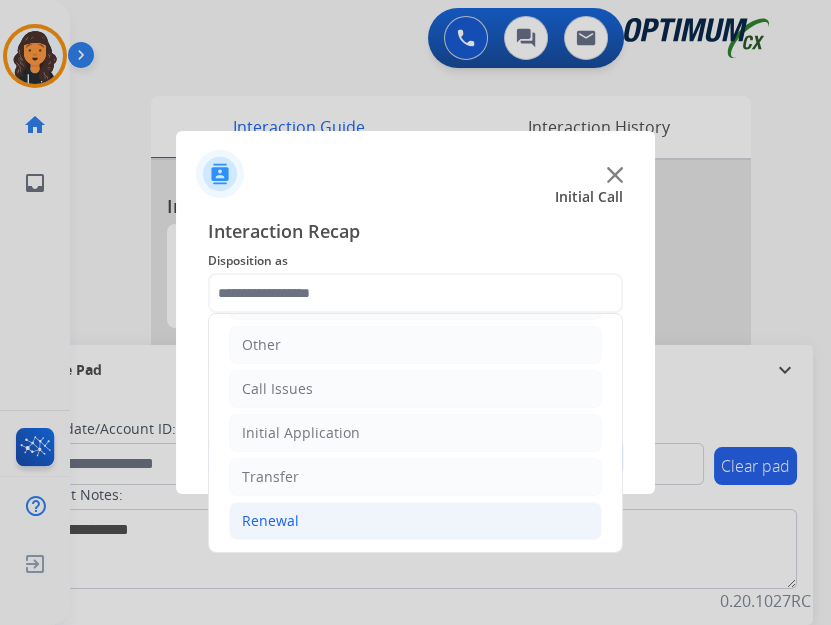 click on "Renewal" 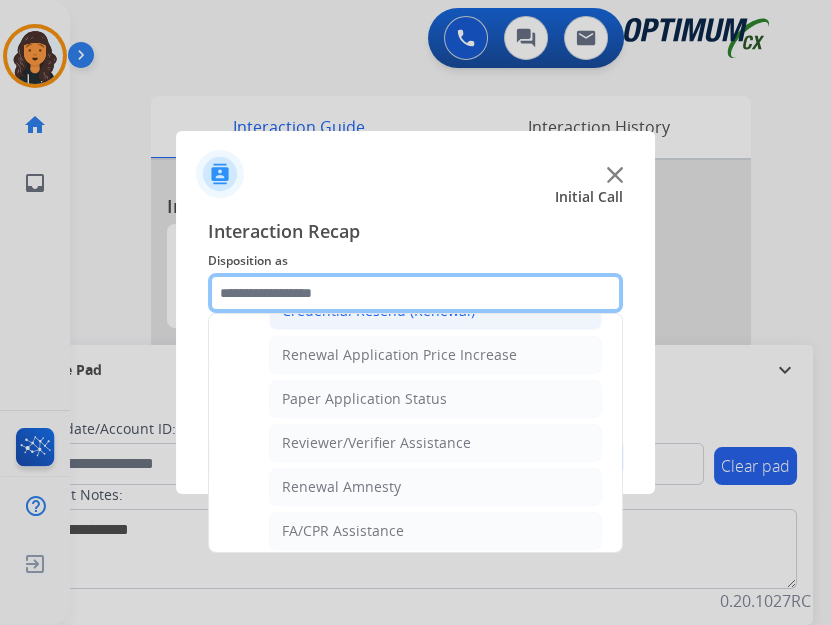 scroll, scrollTop: 680, scrollLeft: 0, axis: vertical 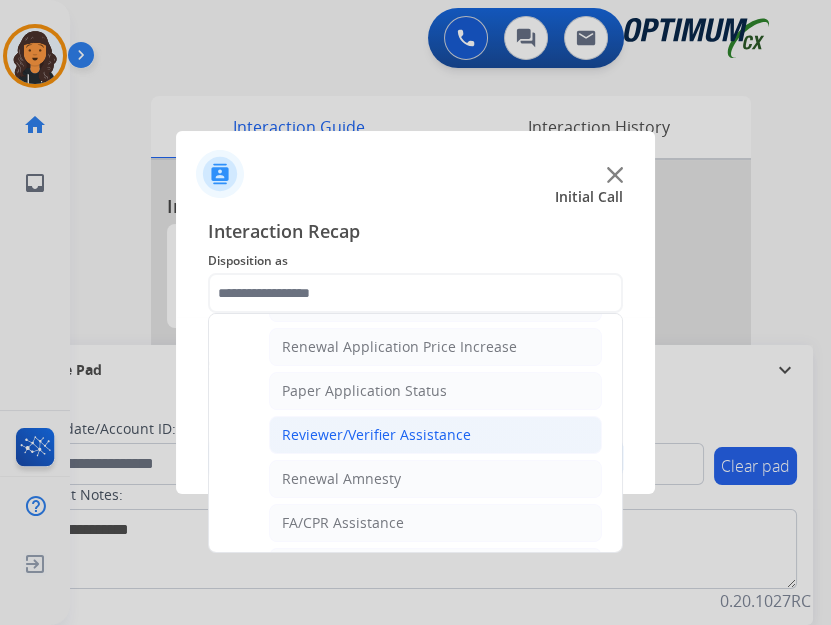 click on "Reviewer/Verifier Assistance" 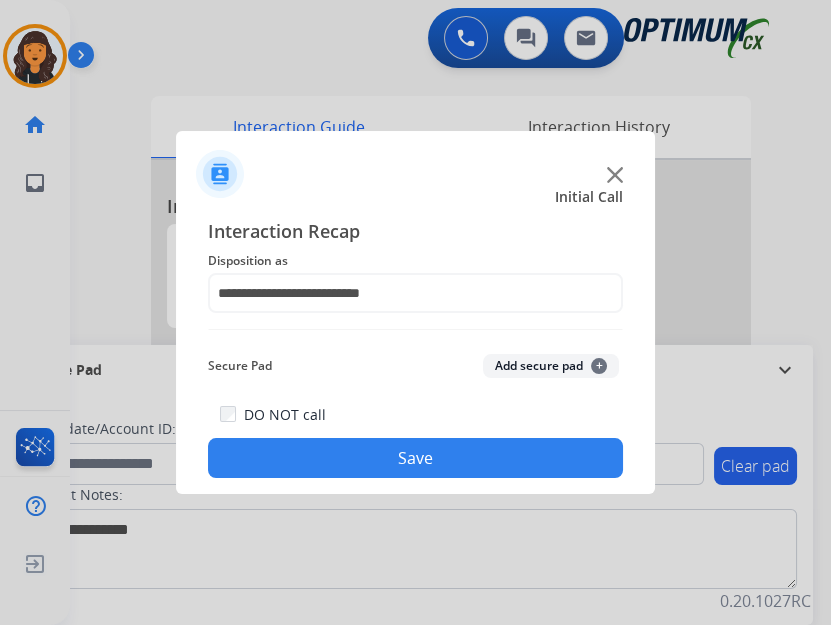 click on "DO NOT call  Save" 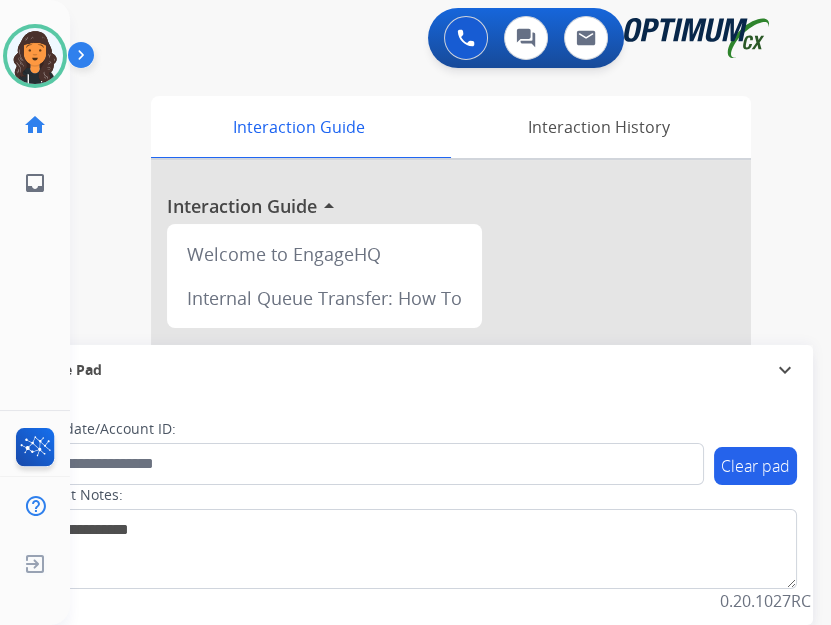 click on "0 Voice Interactions  0  Chat Interactions   0  Email Interactions" at bounding box center (434, 40) 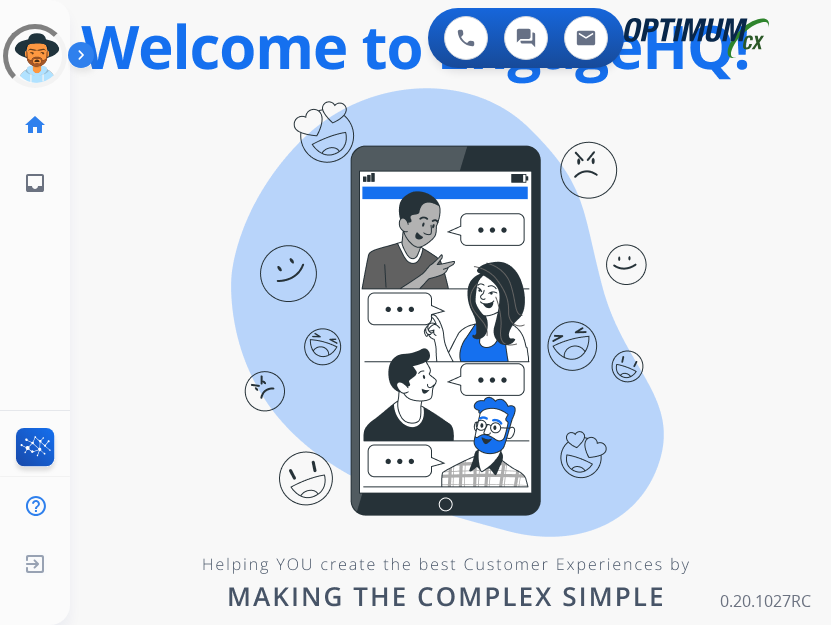 scroll, scrollTop: 0, scrollLeft: 0, axis: both 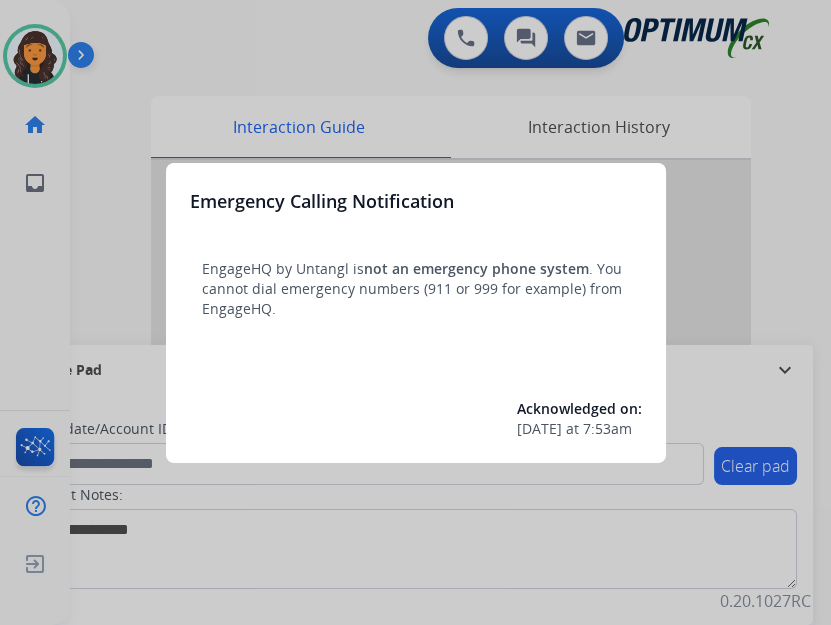click at bounding box center [415, 312] 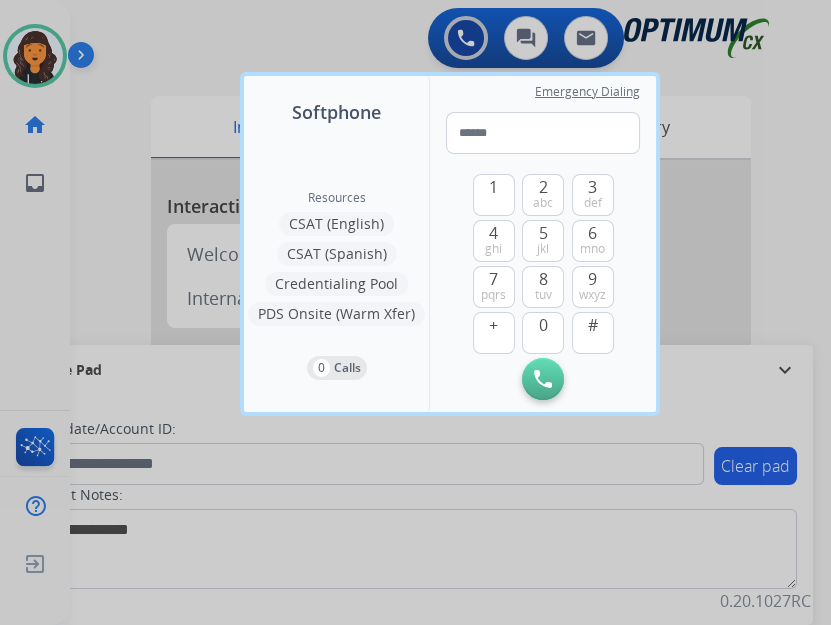 click at bounding box center [415, 312] 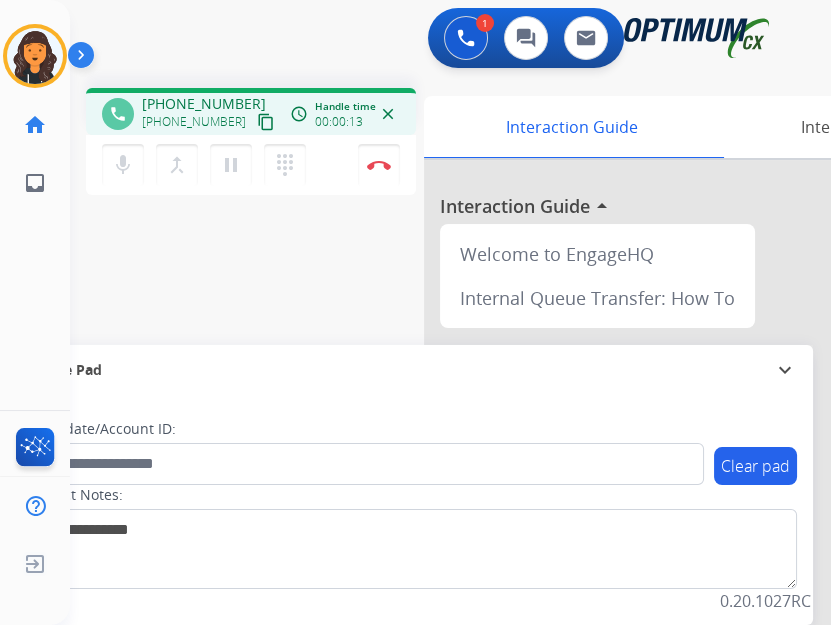 click on "content_copy" at bounding box center (266, 122) 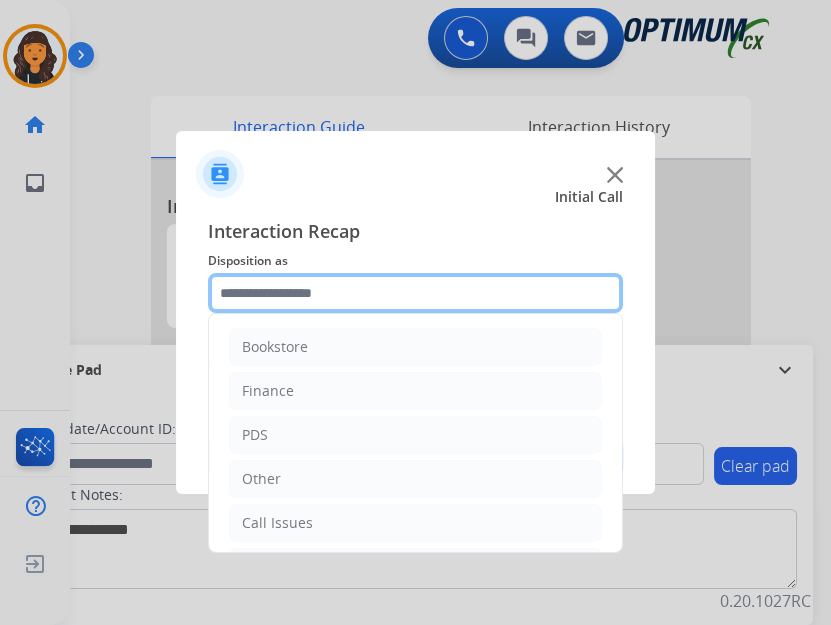 click 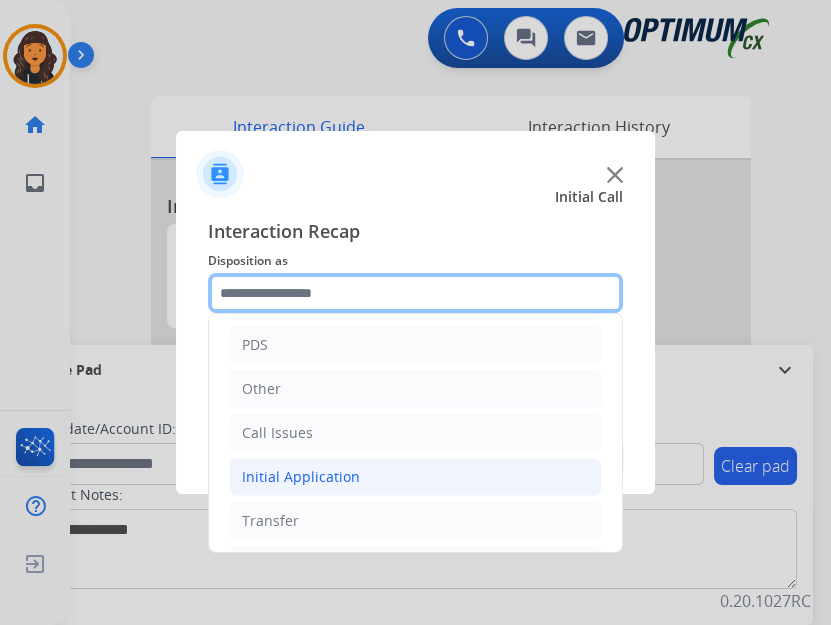 scroll, scrollTop: 134, scrollLeft: 0, axis: vertical 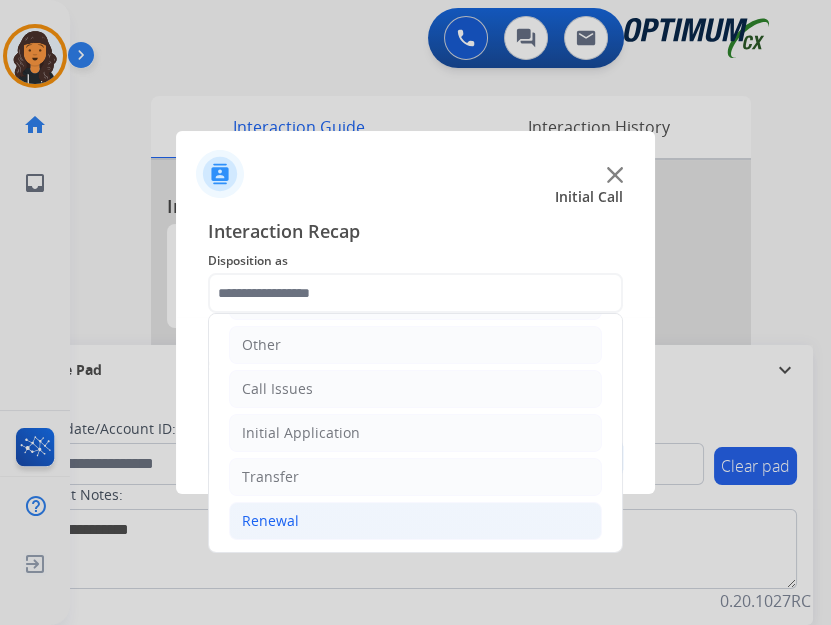 click on "Renewal" 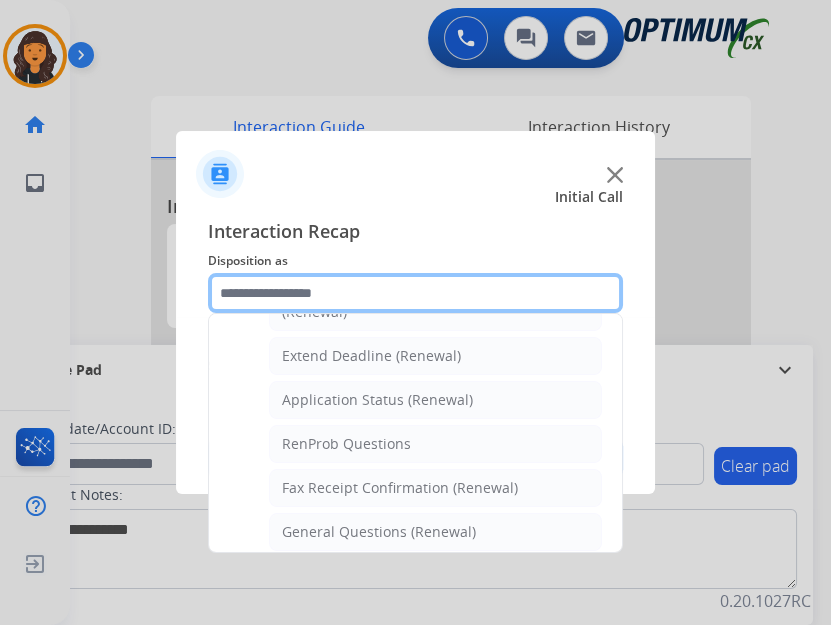 scroll, scrollTop: 498, scrollLeft: 0, axis: vertical 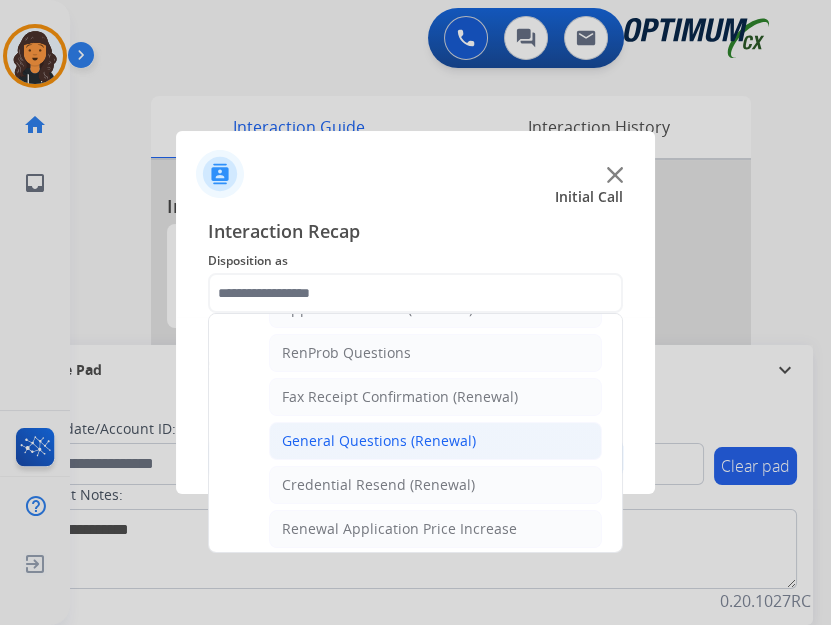 click on "General Questions (Renewal)" 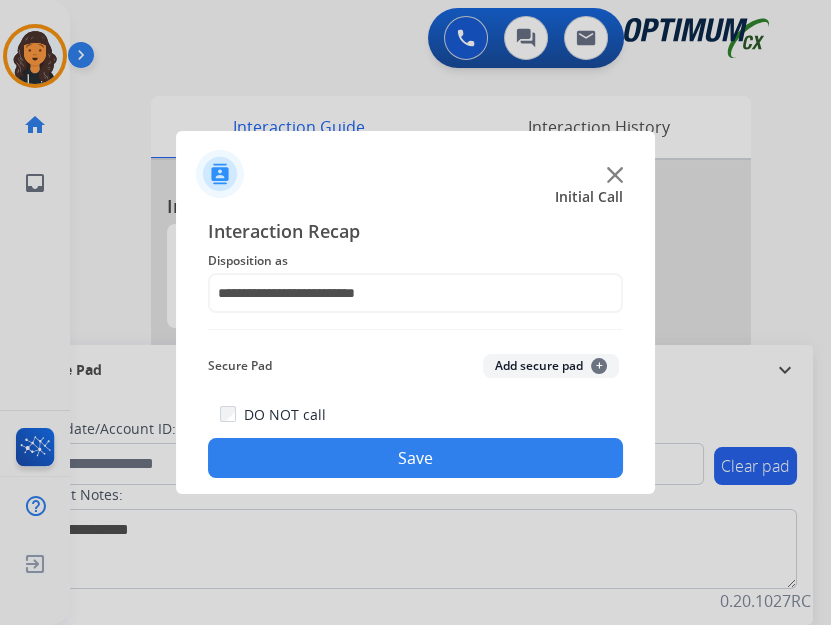 click on "Save" 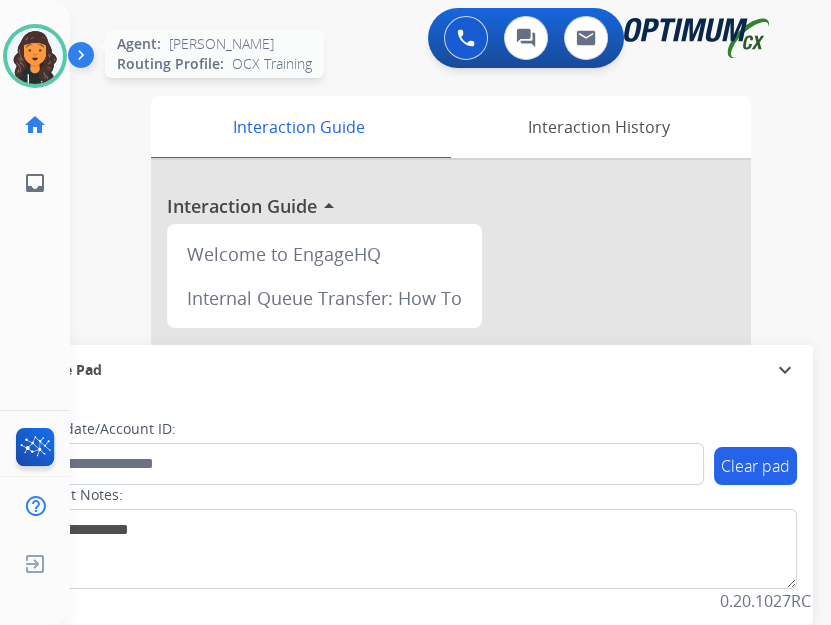 click at bounding box center (35, 56) 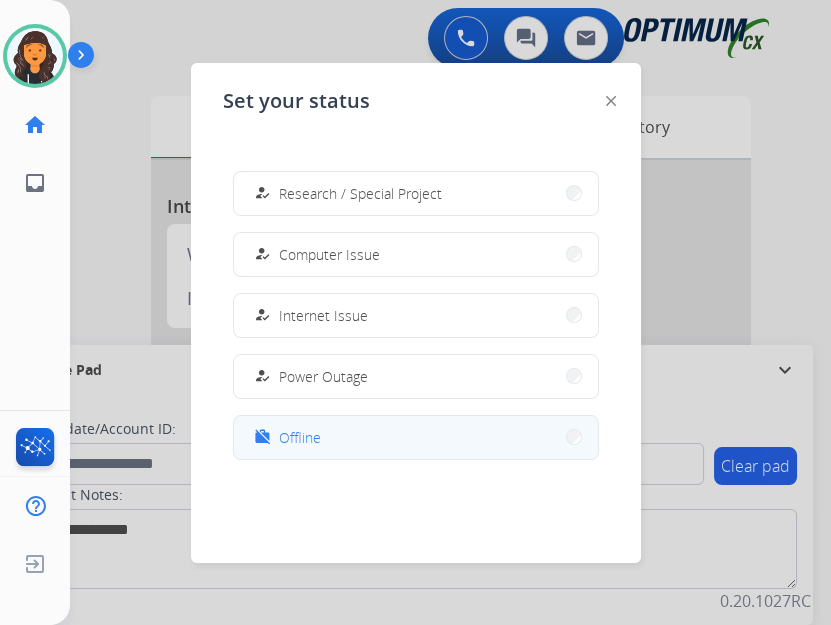 scroll, scrollTop: 498, scrollLeft: 0, axis: vertical 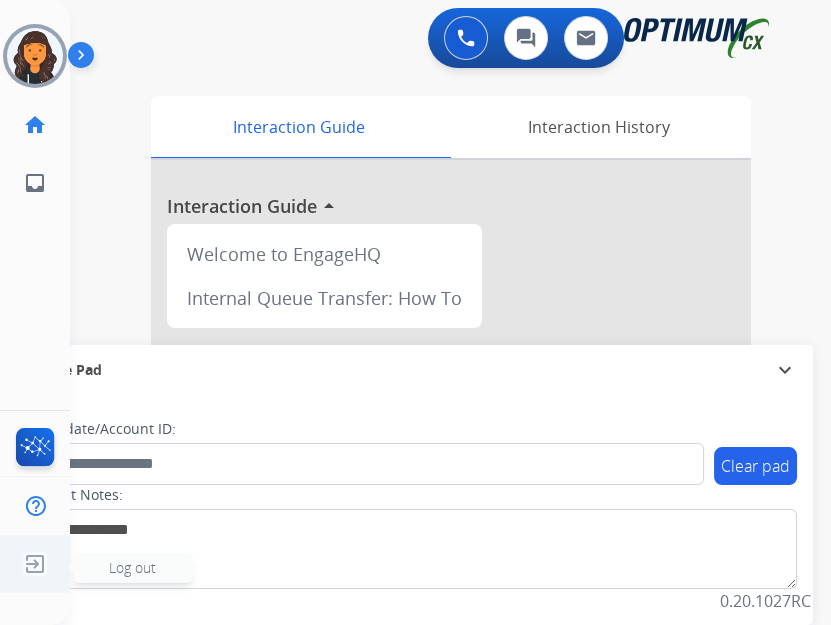 drag, startPoint x: 40, startPoint y: 557, endPoint x: 105, endPoint y: 560, distance: 65.06919 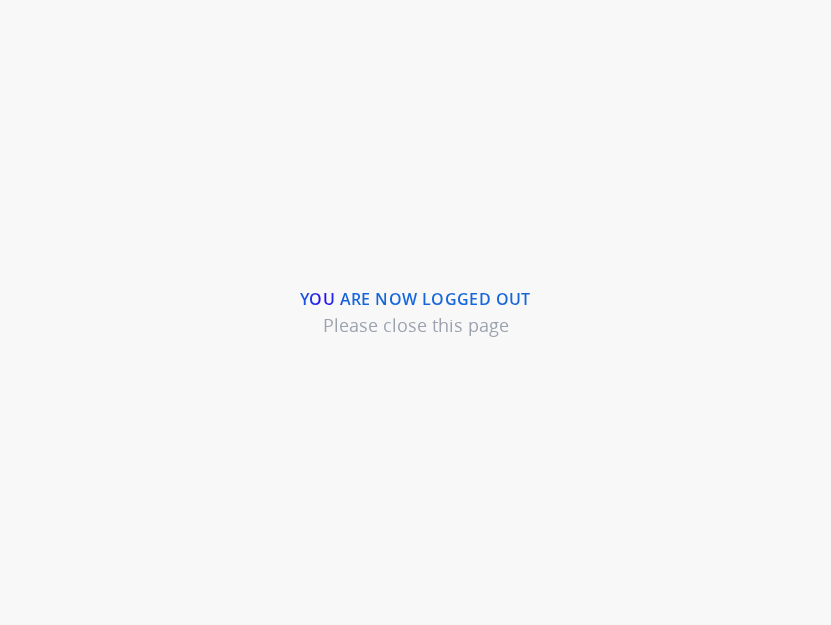 scroll, scrollTop: 0, scrollLeft: 0, axis: both 